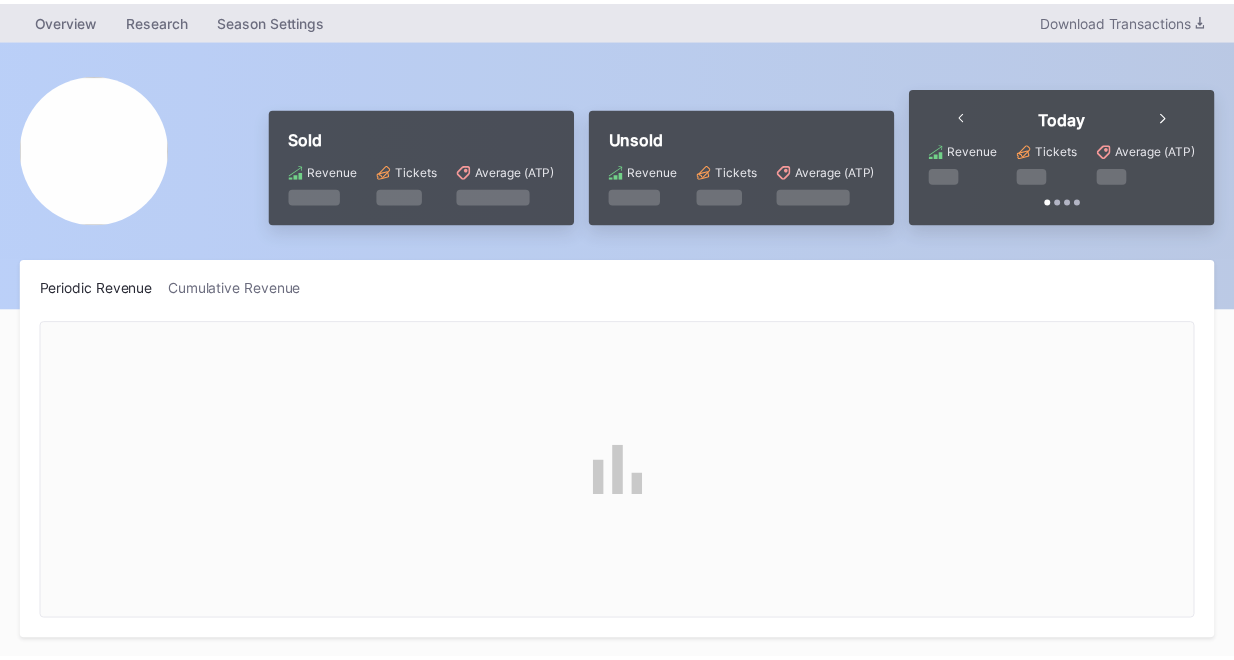 scroll, scrollTop: 0, scrollLeft: 0, axis: both 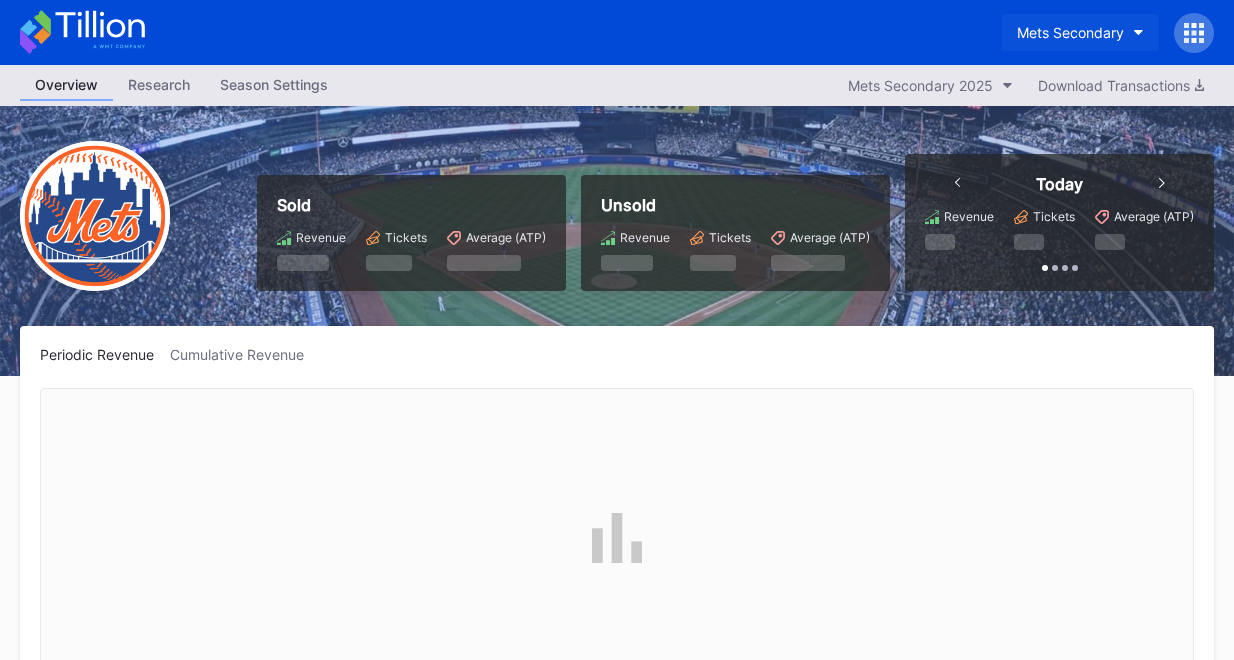 click on "Mets Secondary" at bounding box center (1070, 32) 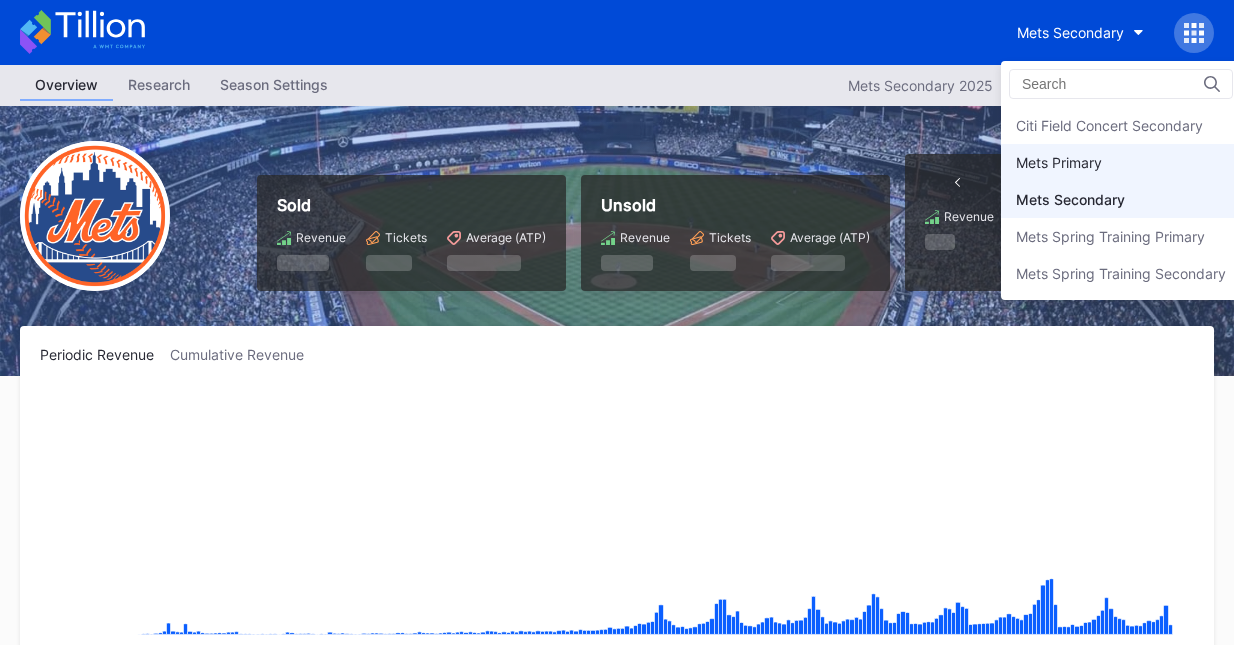 click on "Mets Primary" at bounding box center [1121, 162] 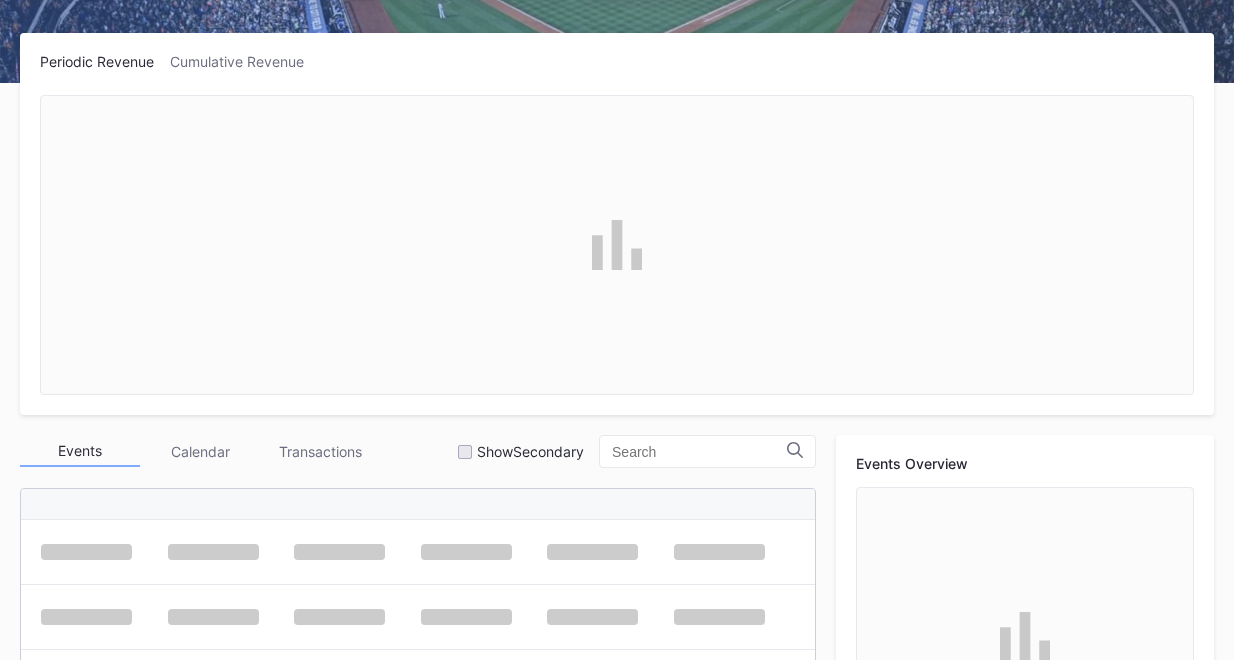 scroll, scrollTop: 500, scrollLeft: 0, axis: vertical 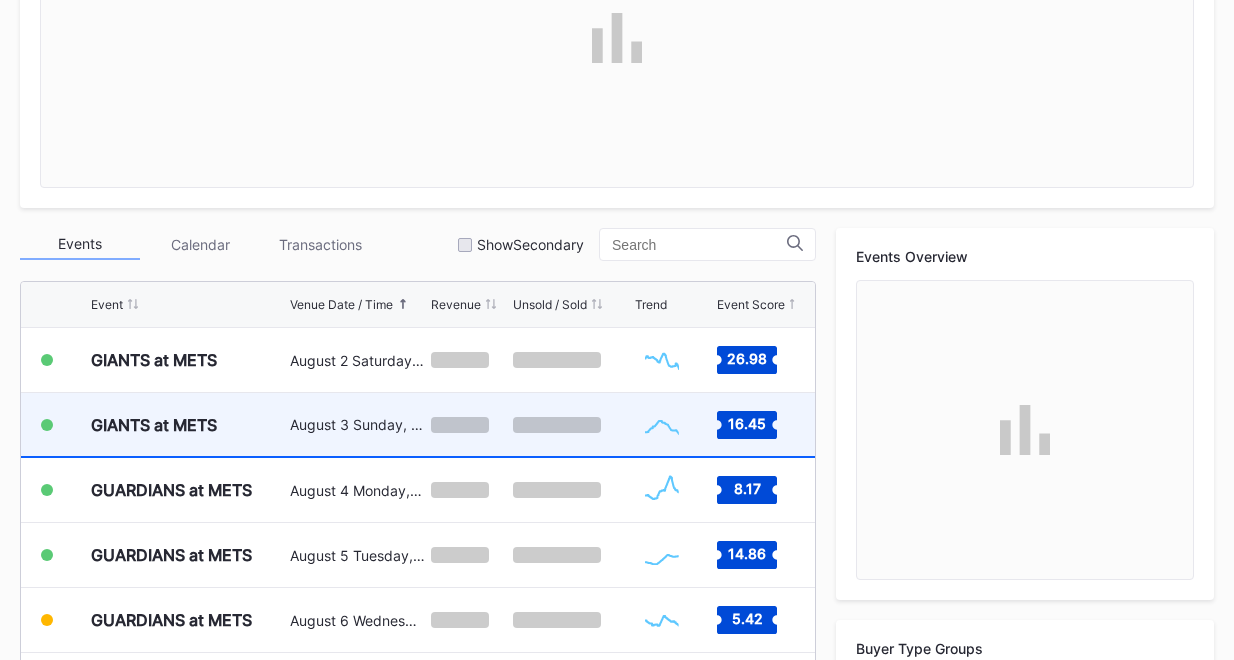 click on "GIANTS at METS" at bounding box center (188, 424) 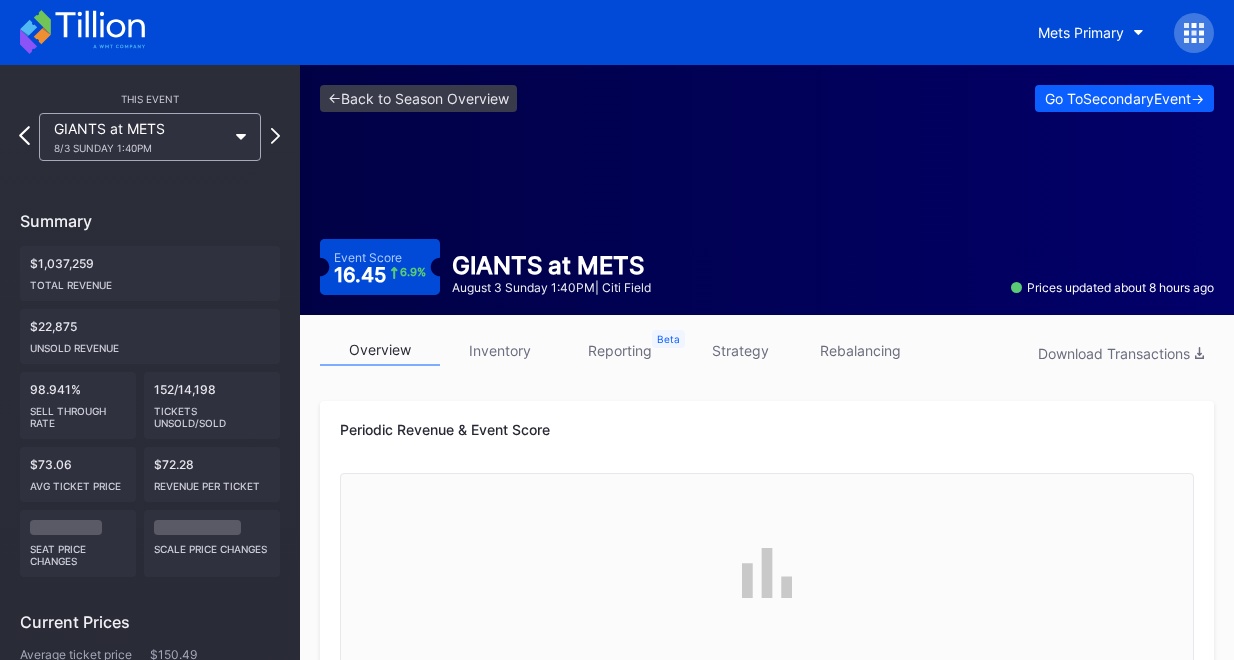 click 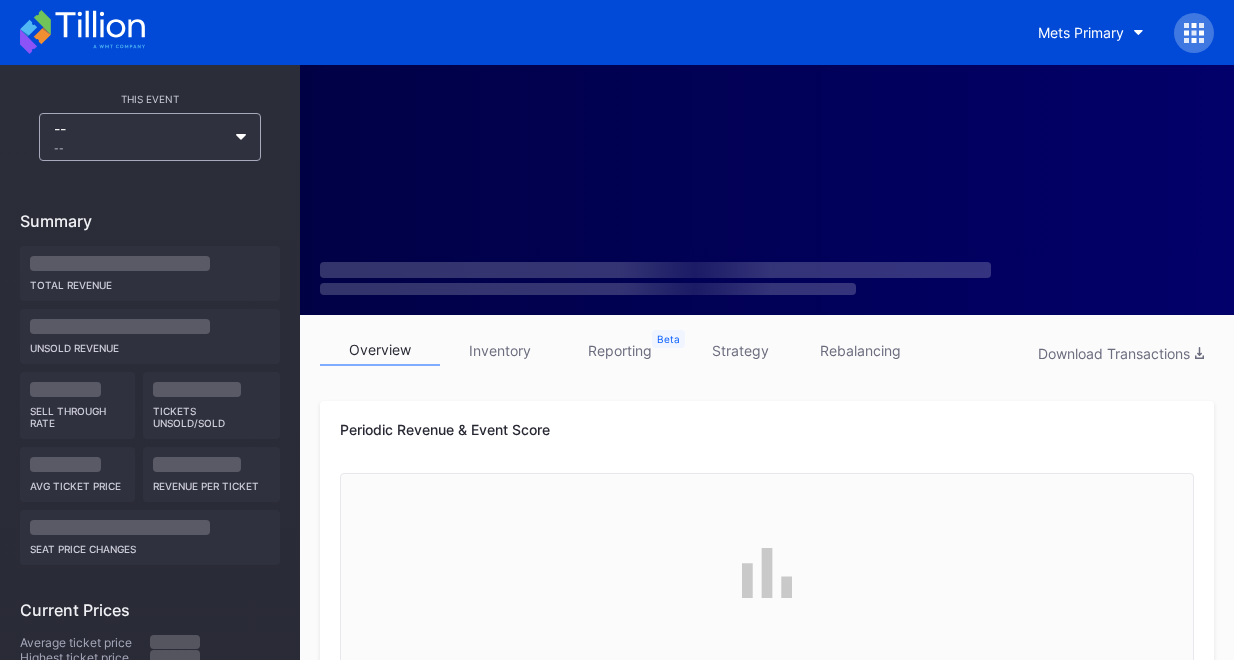 click on "rebalancing" at bounding box center [860, 350] 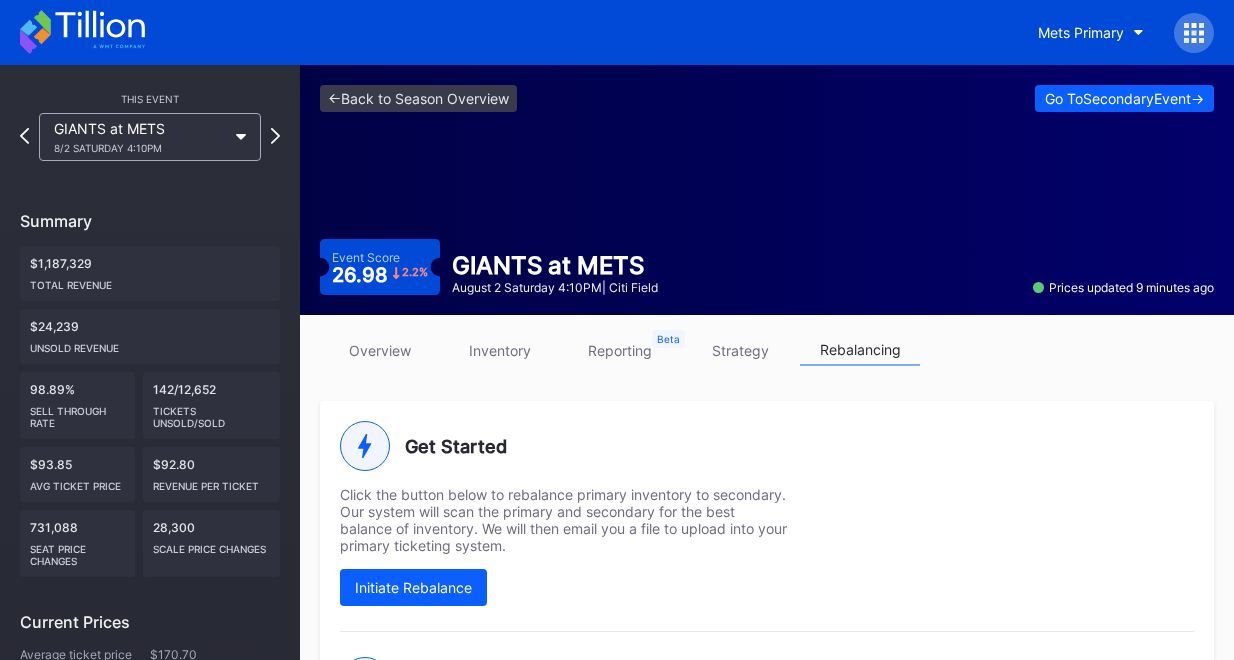 scroll, scrollTop: 428, scrollLeft: 0, axis: vertical 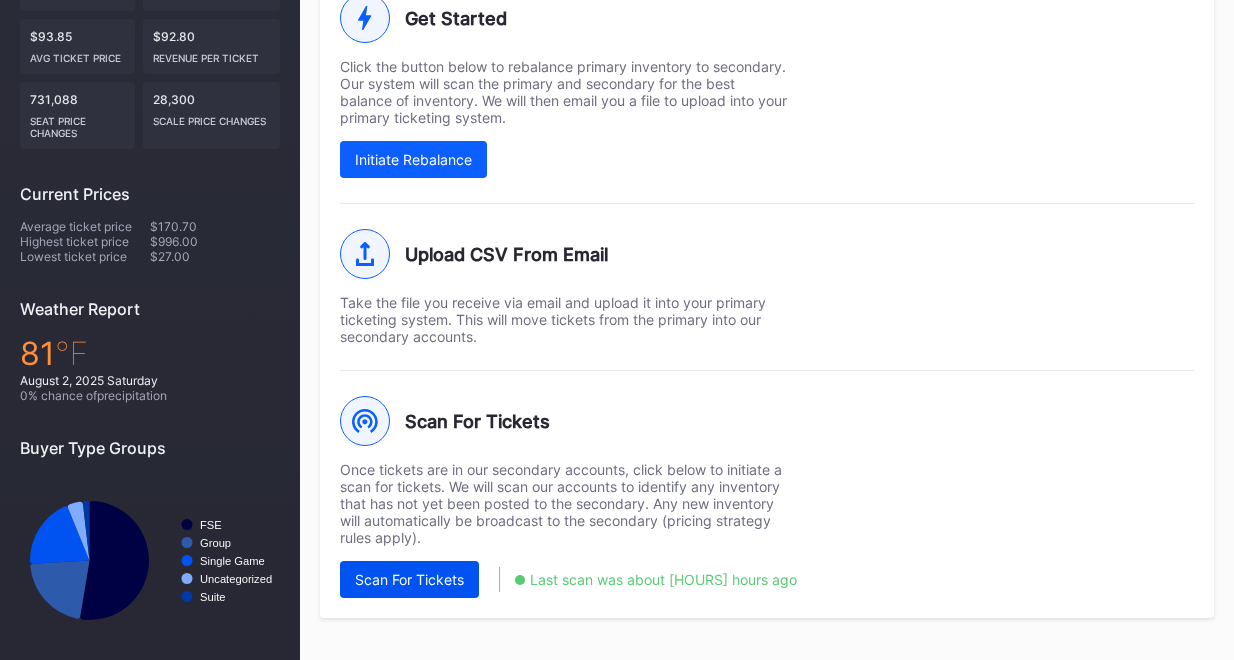 click on "Scan For Tickets" at bounding box center (409, 579) 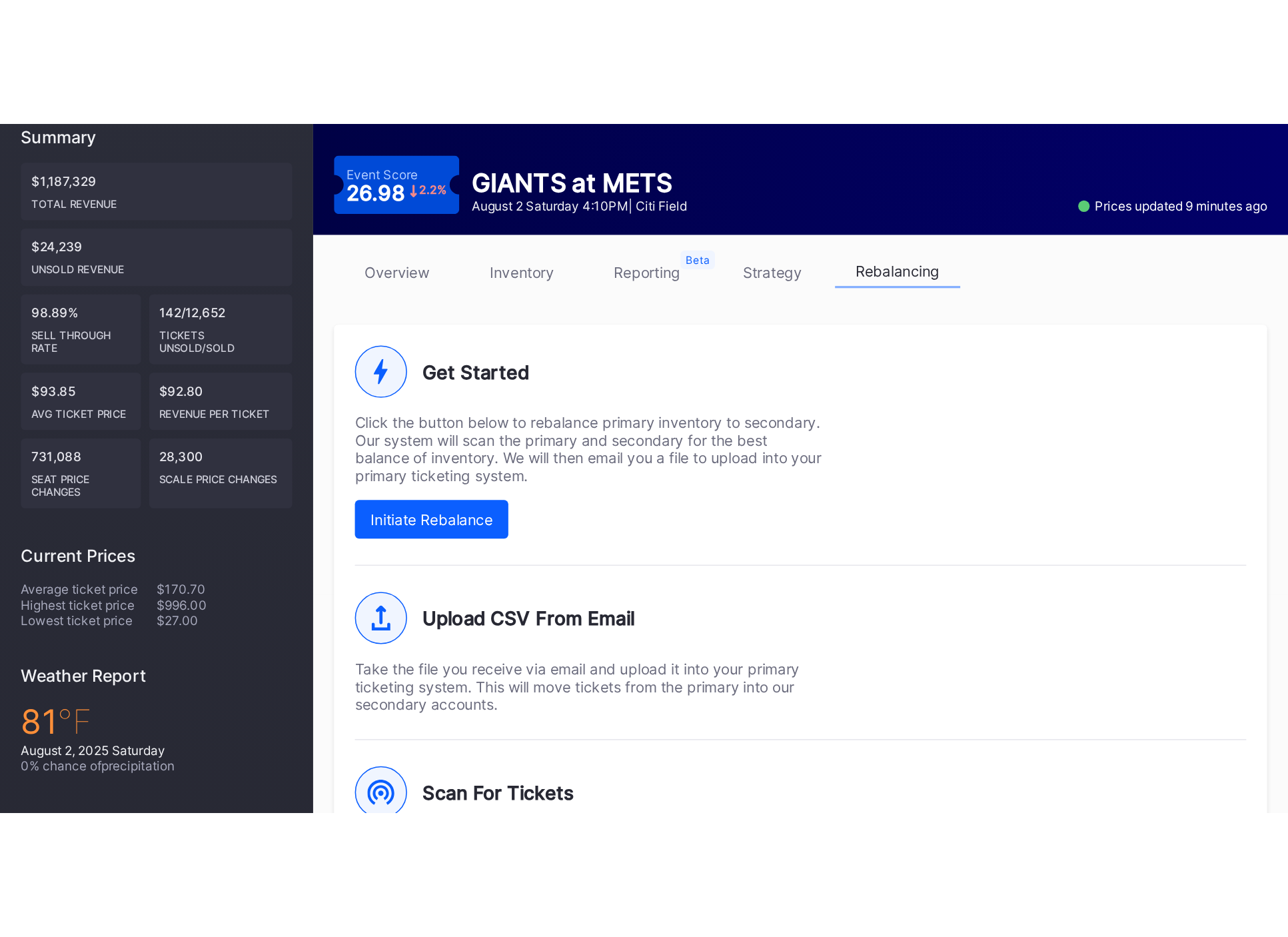 scroll, scrollTop: 0, scrollLeft: 0, axis: both 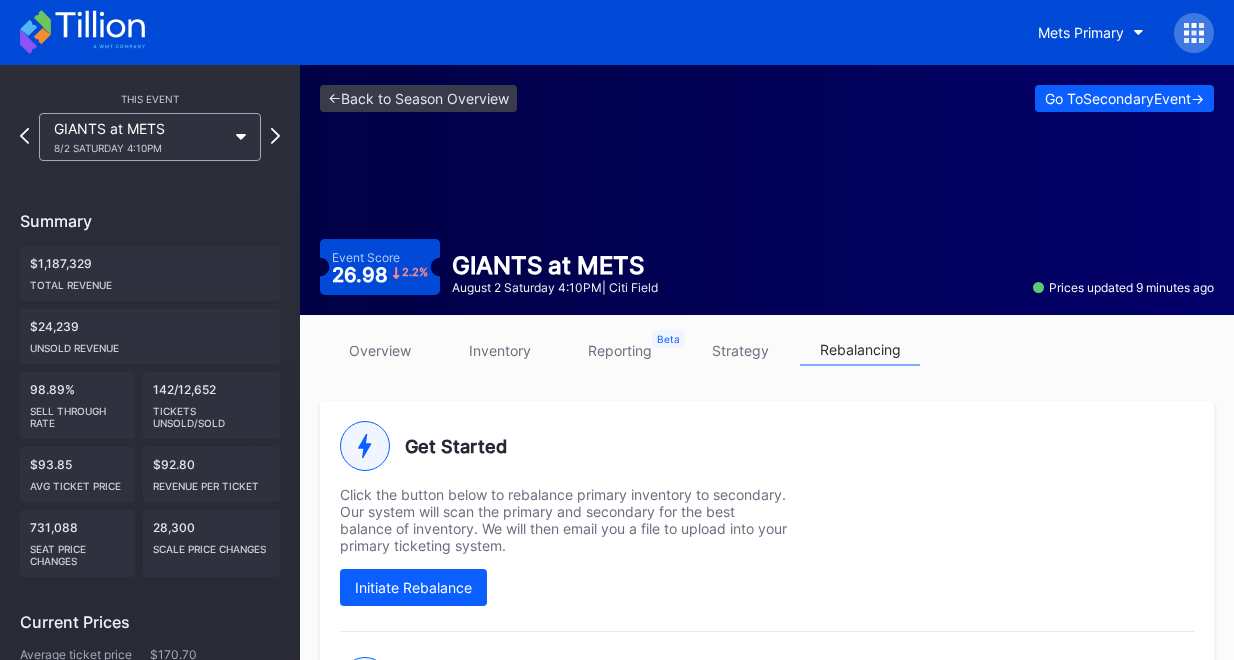 click on "<-  Back to Season Overview Go To  Secondary  Event  -> Event Score 26.98 2.2 % GIANTS at METS August 2 Saturday 4:10PM  | Citi Field Prices updated 9 minutes ago" at bounding box center [767, 190] 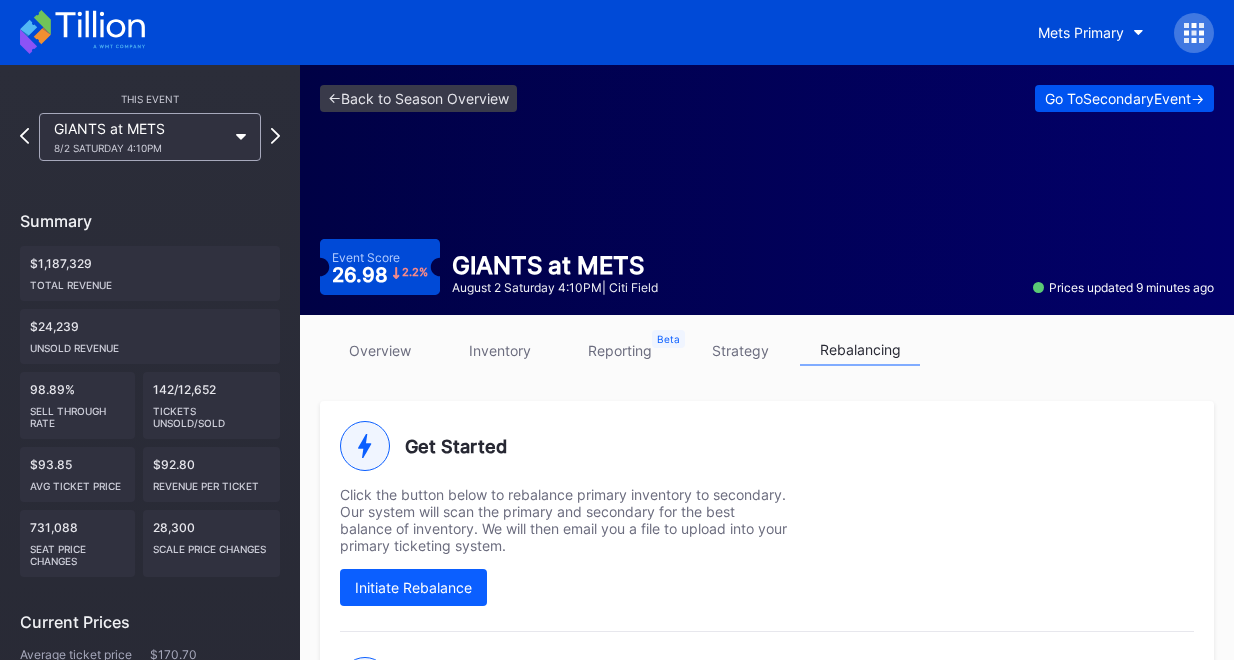 click on "Go To  Secondary  Event  ->" at bounding box center (1124, 98) 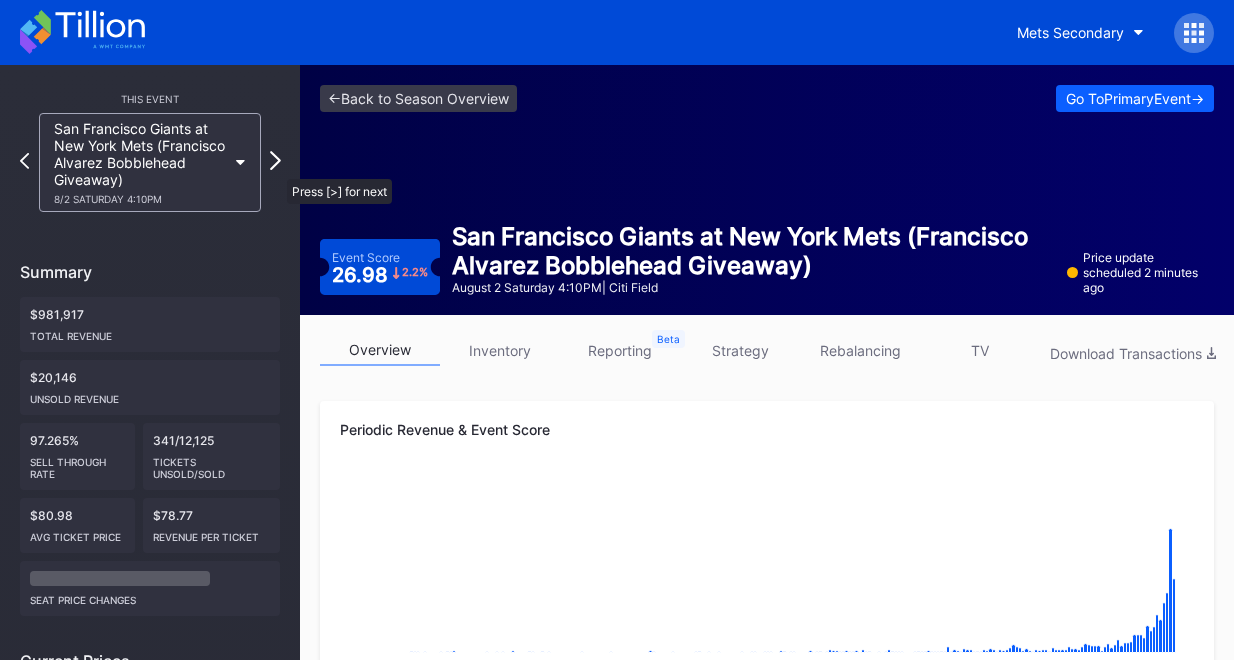 click 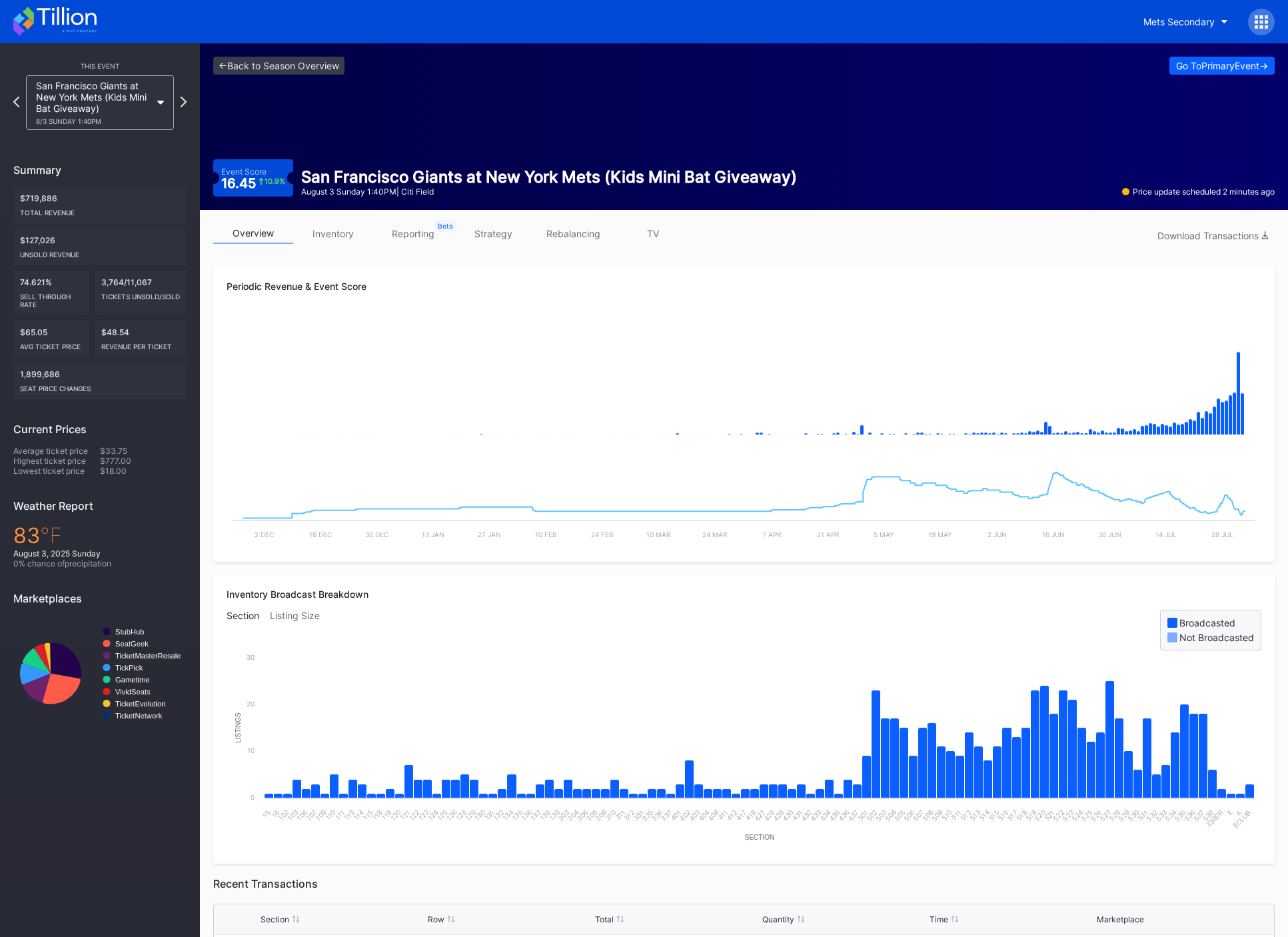 click on "inventory" at bounding box center (333, 233) 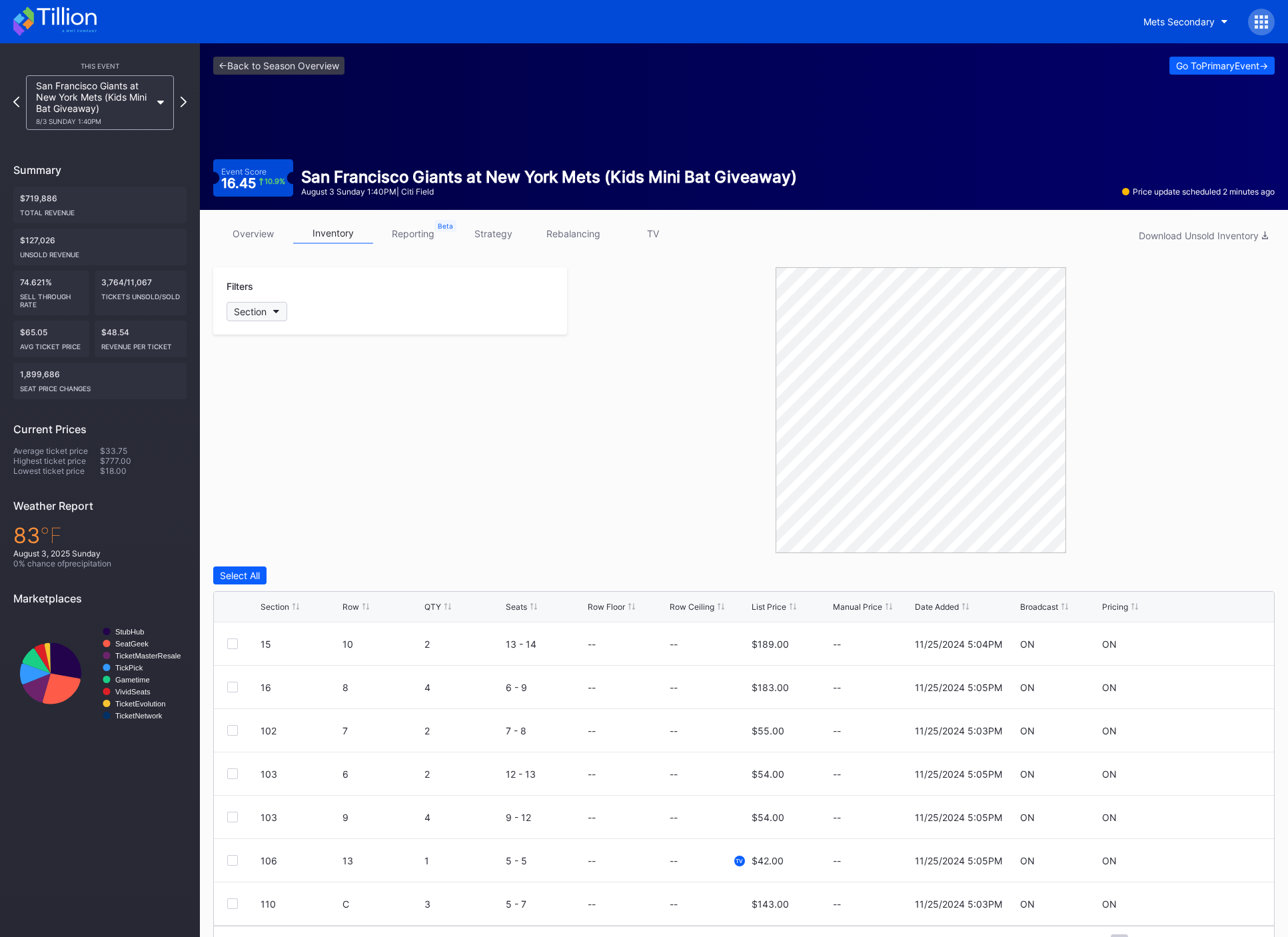 click on "Section" at bounding box center [257, 311] 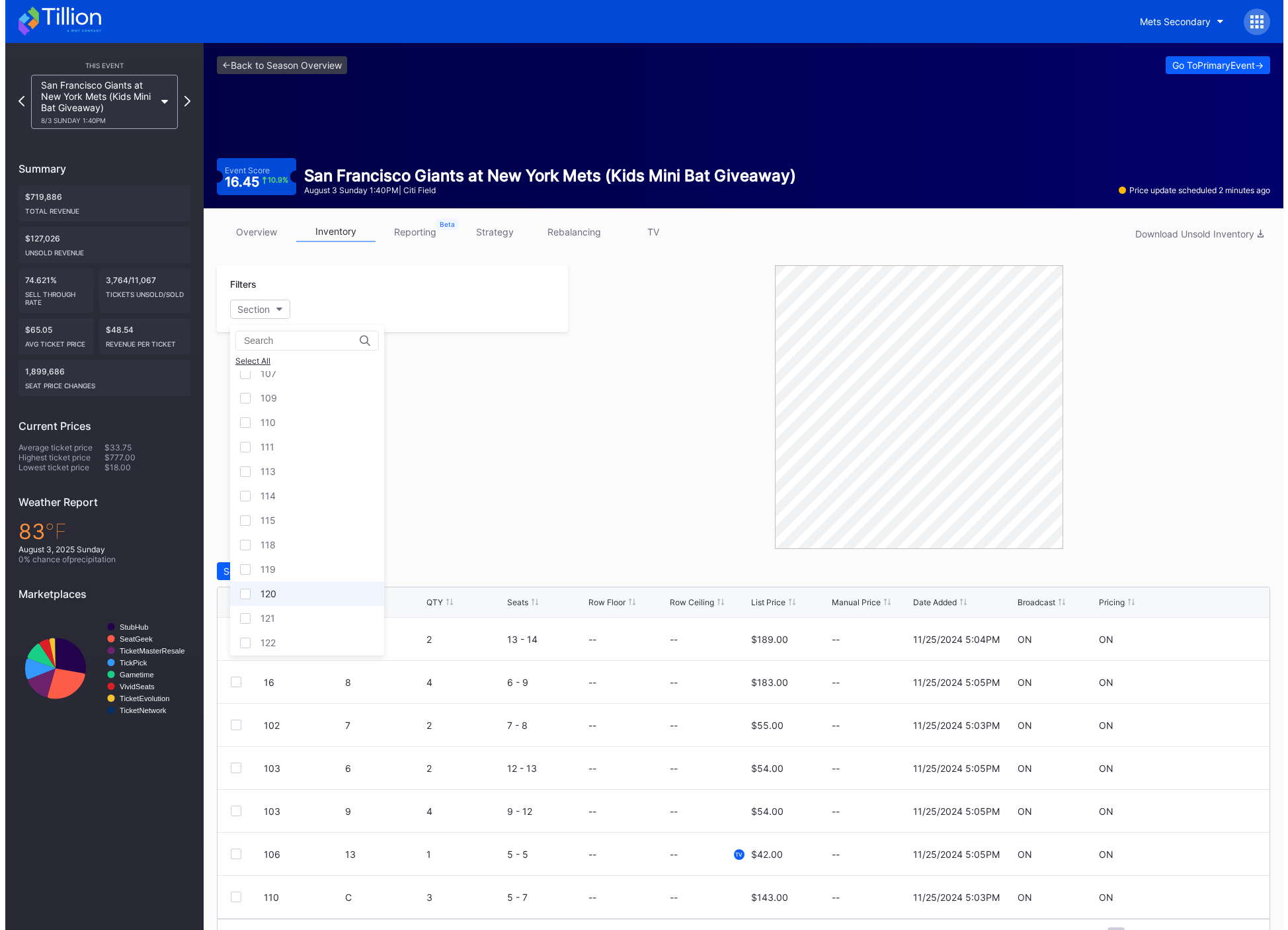 scroll, scrollTop: 198, scrollLeft: 0, axis: vertical 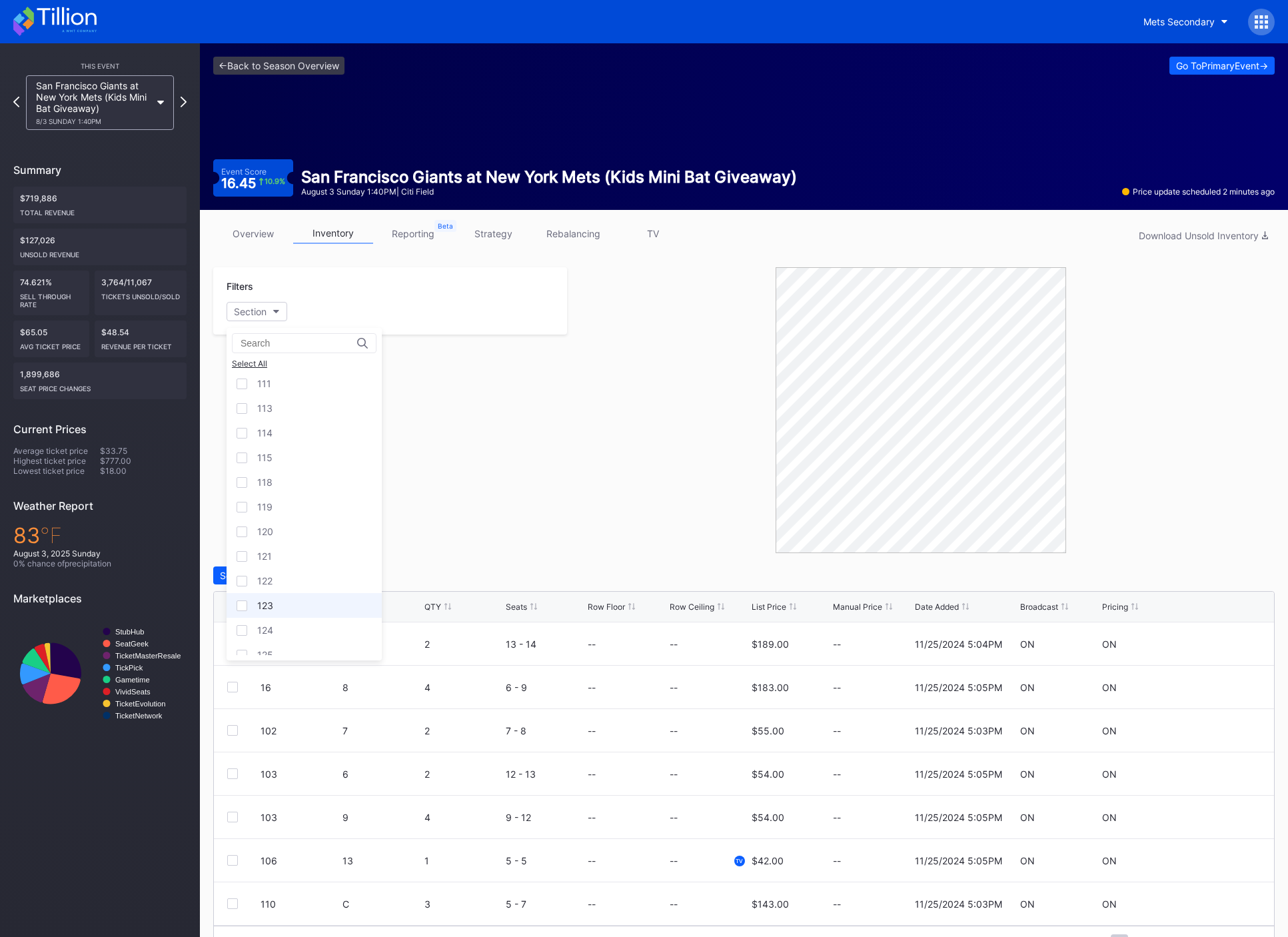 click on "123" at bounding box center [304, 605] 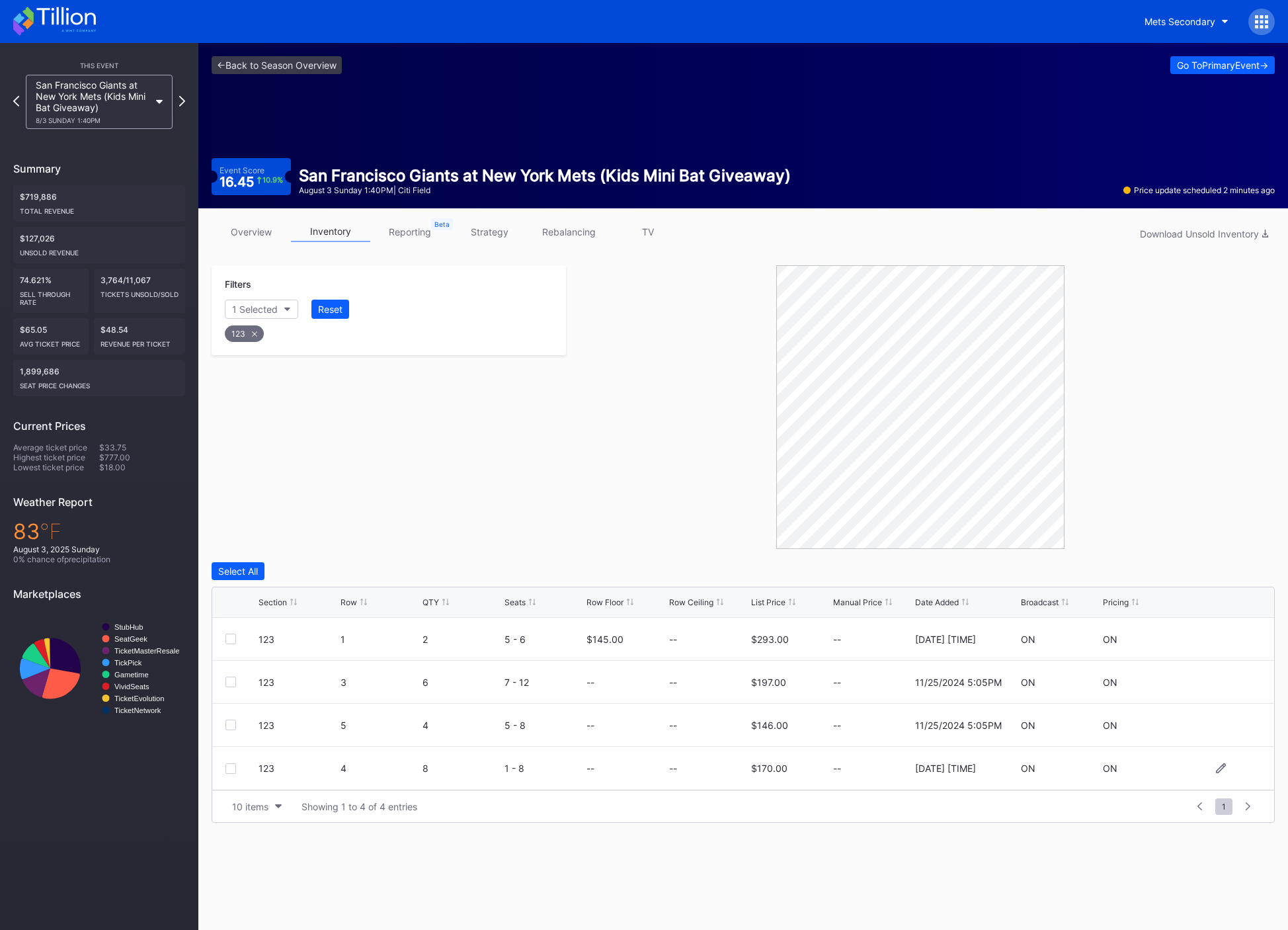 click at bounding box center (242, 769) 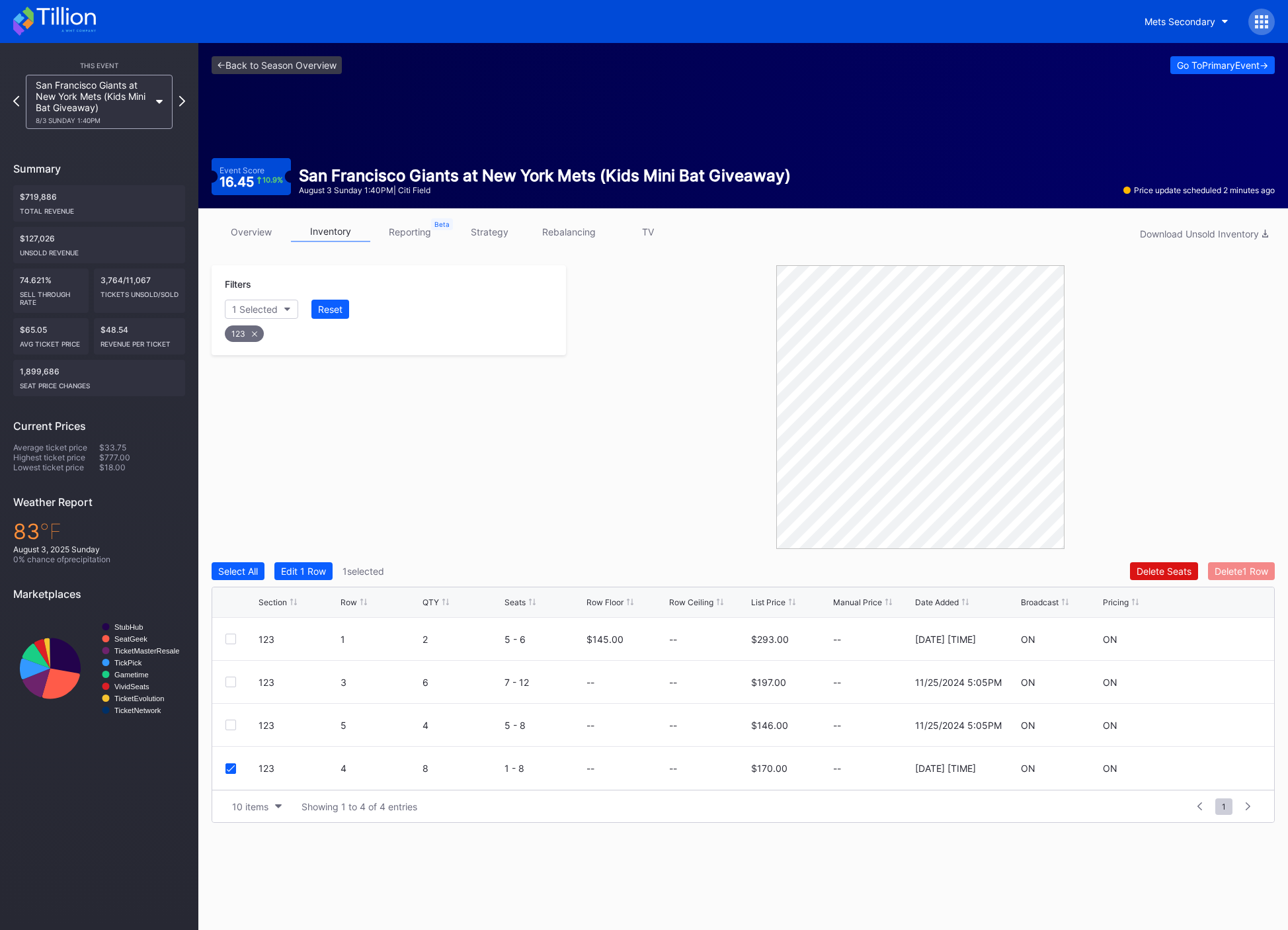 click on "Delete  1   Row" at bounding box center [1241, 571] 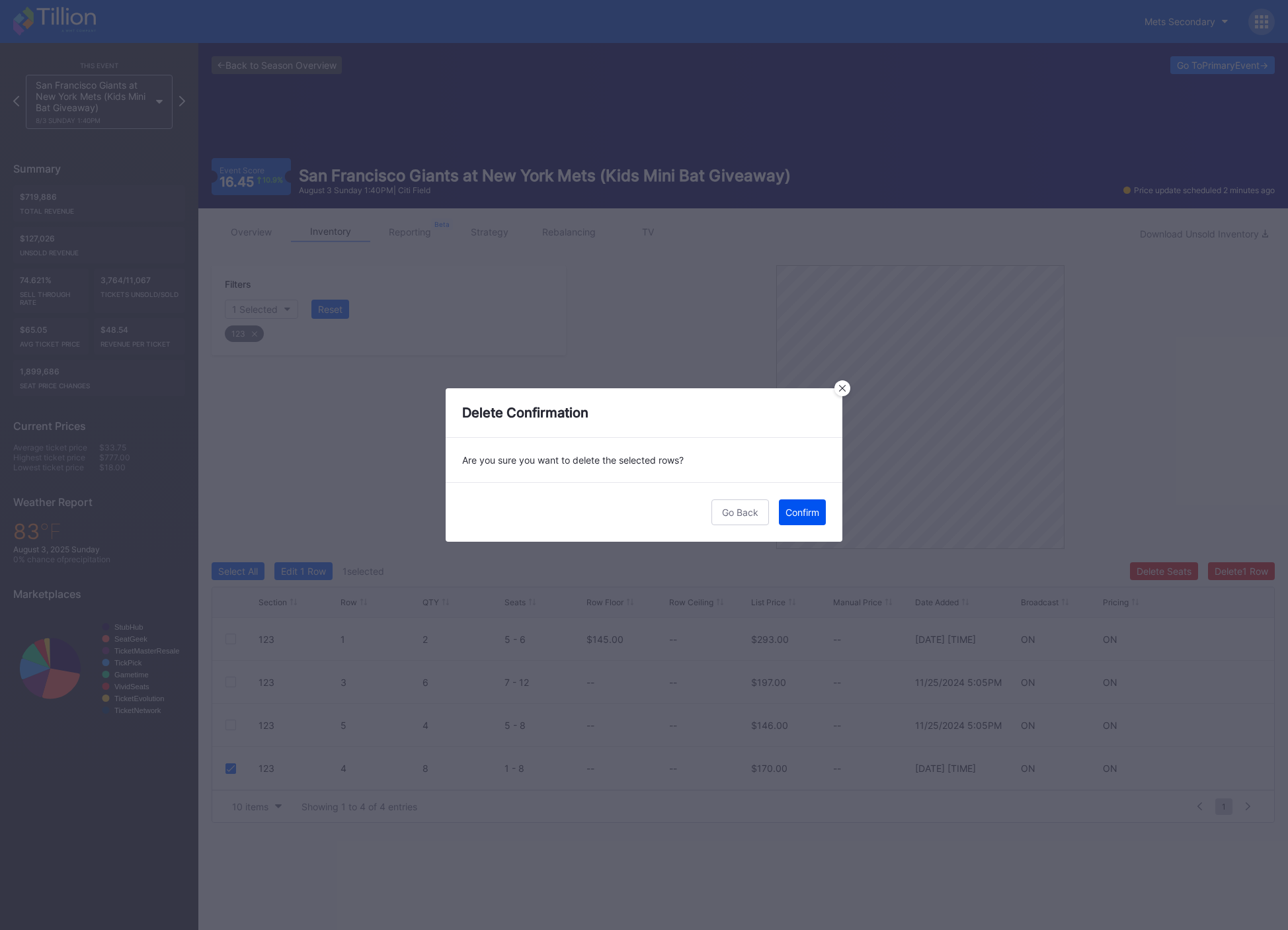 click on "Confirm" at bounding box center (802, 512) 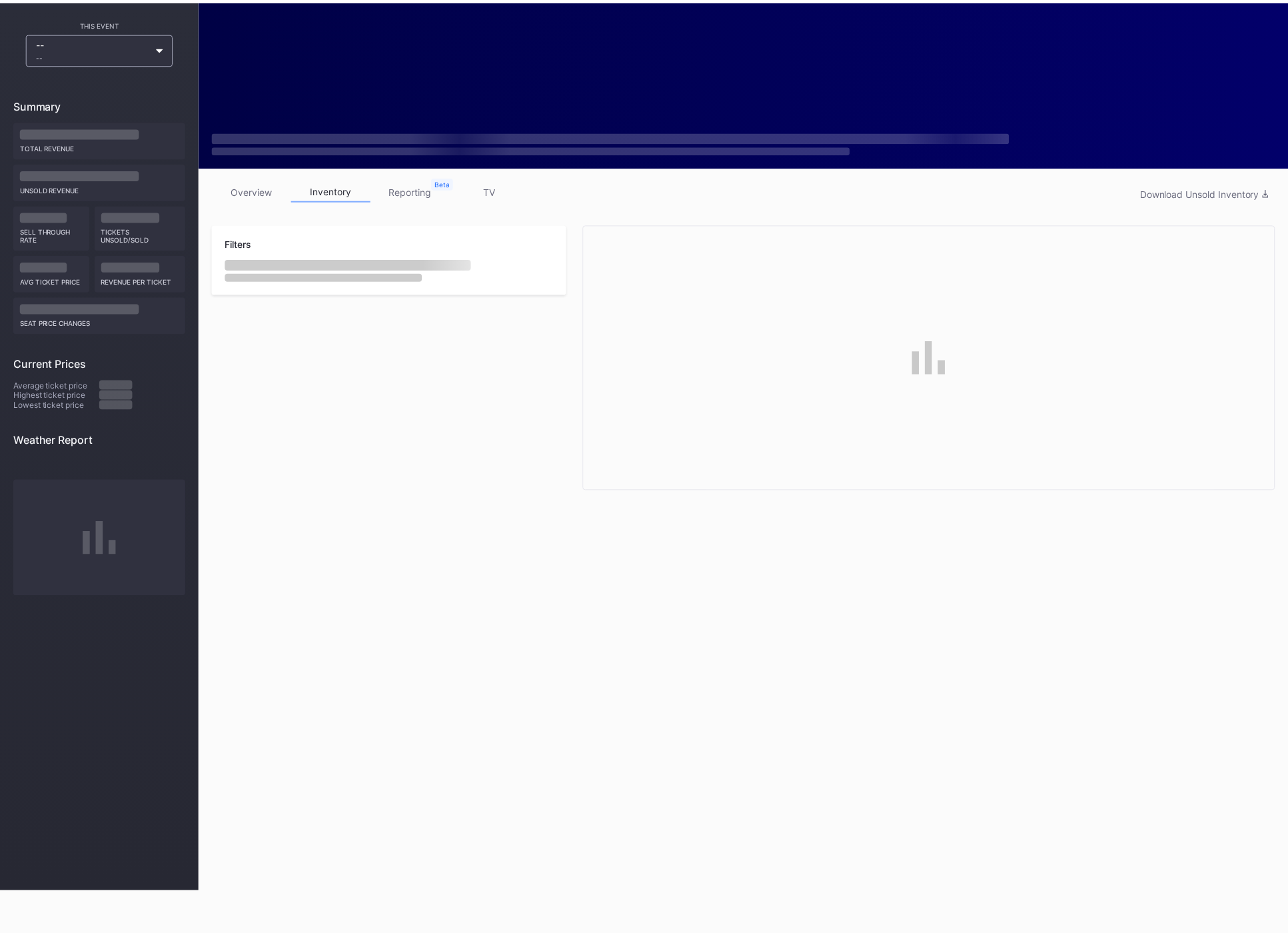 scroll, scrollTop: 0, scrollLeft: 0, axis: both 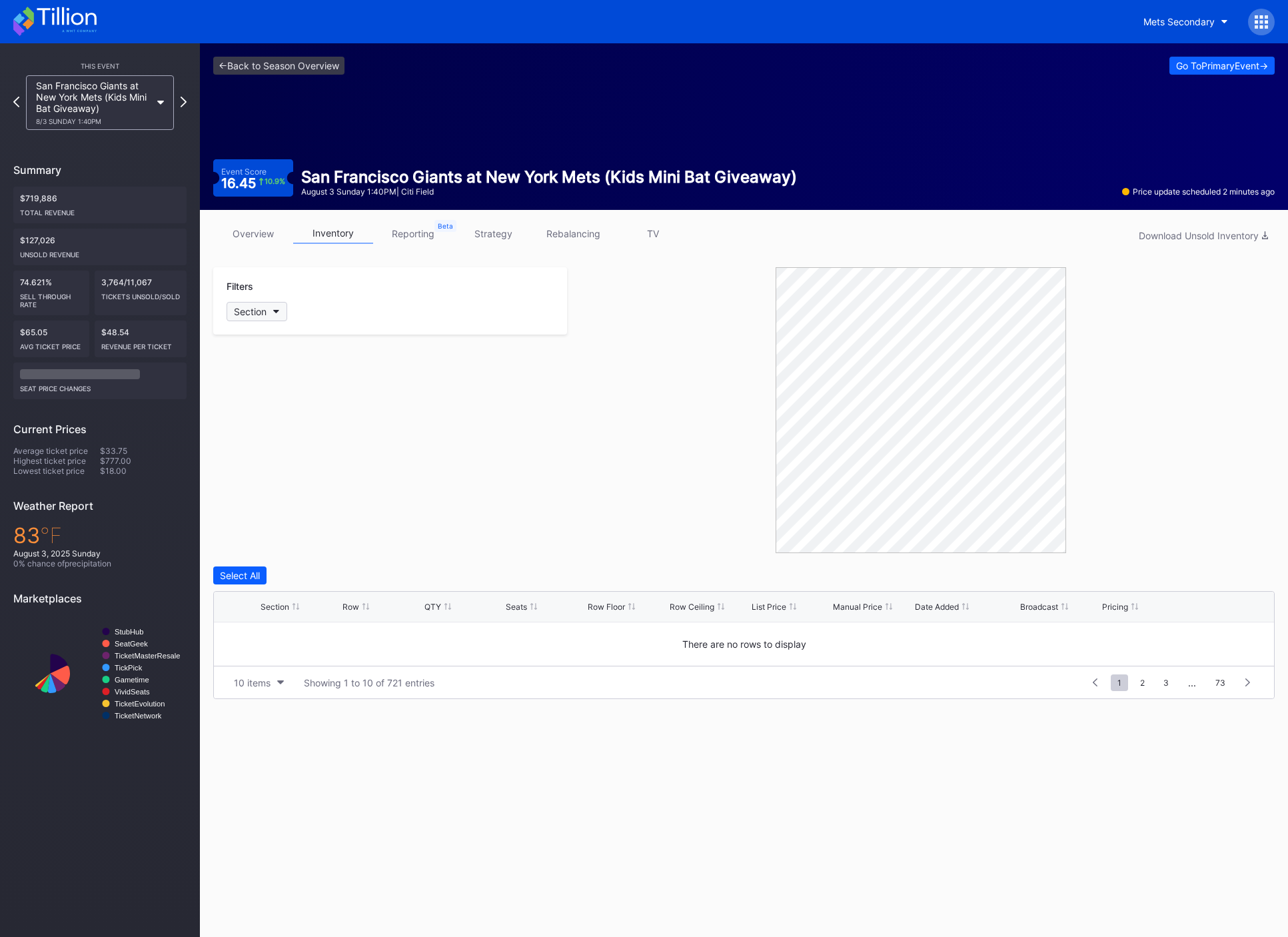 click on "Section" at bounding box center (257, 311) 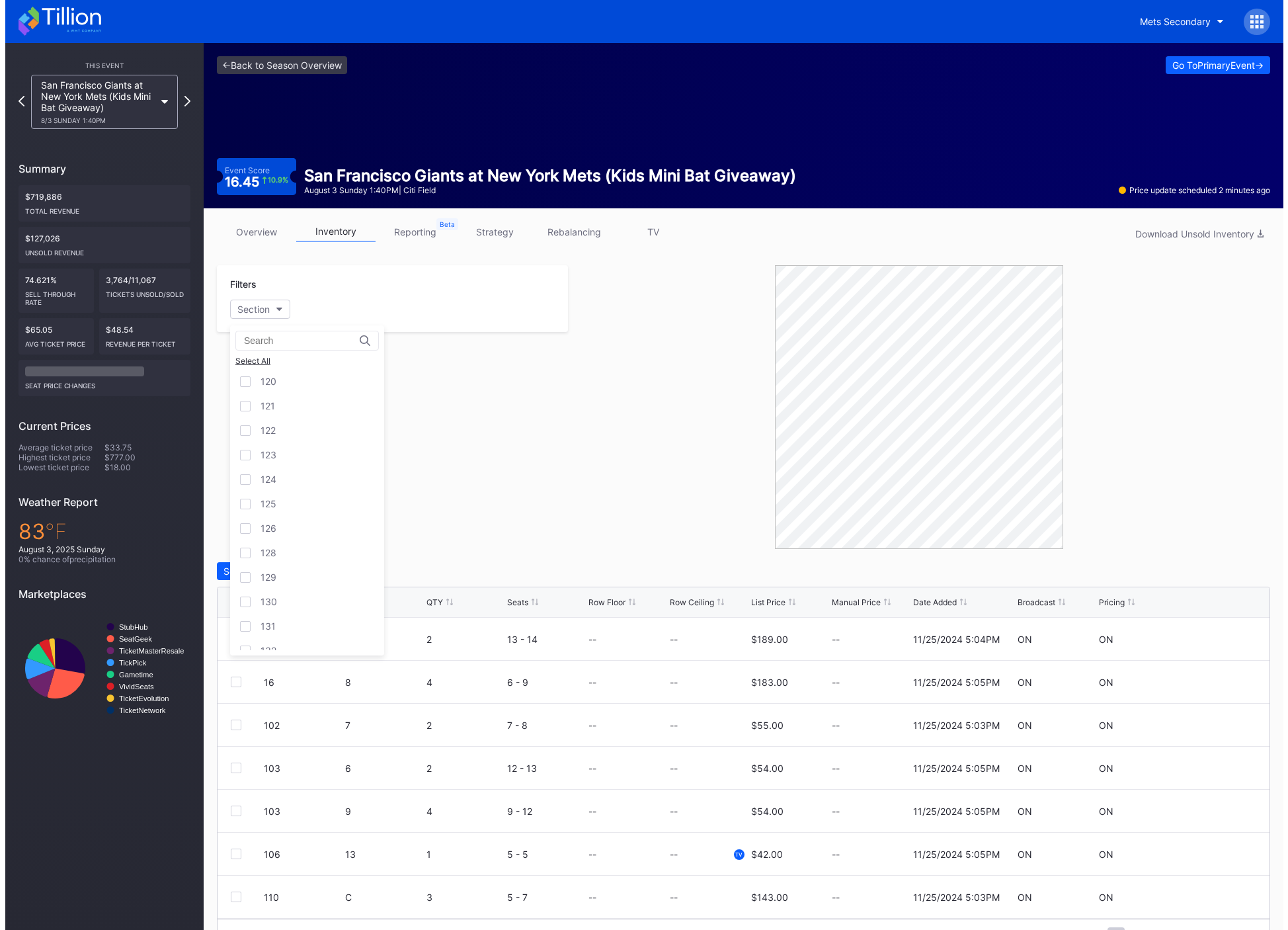 scroll, scrollTop: 265, scrollLeft: 0, axis: vertical 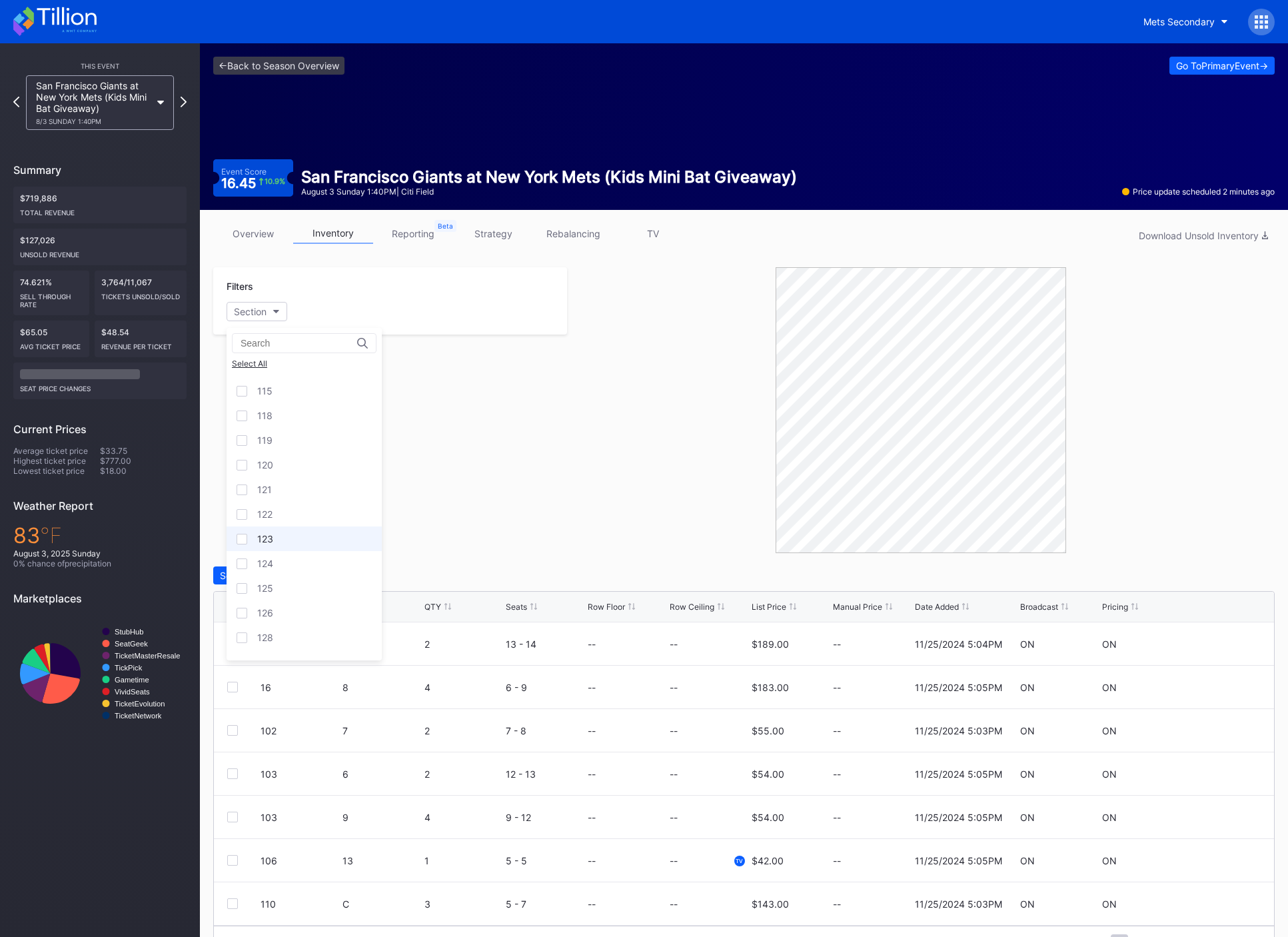 click on "123" at bounding box center [304, 538] 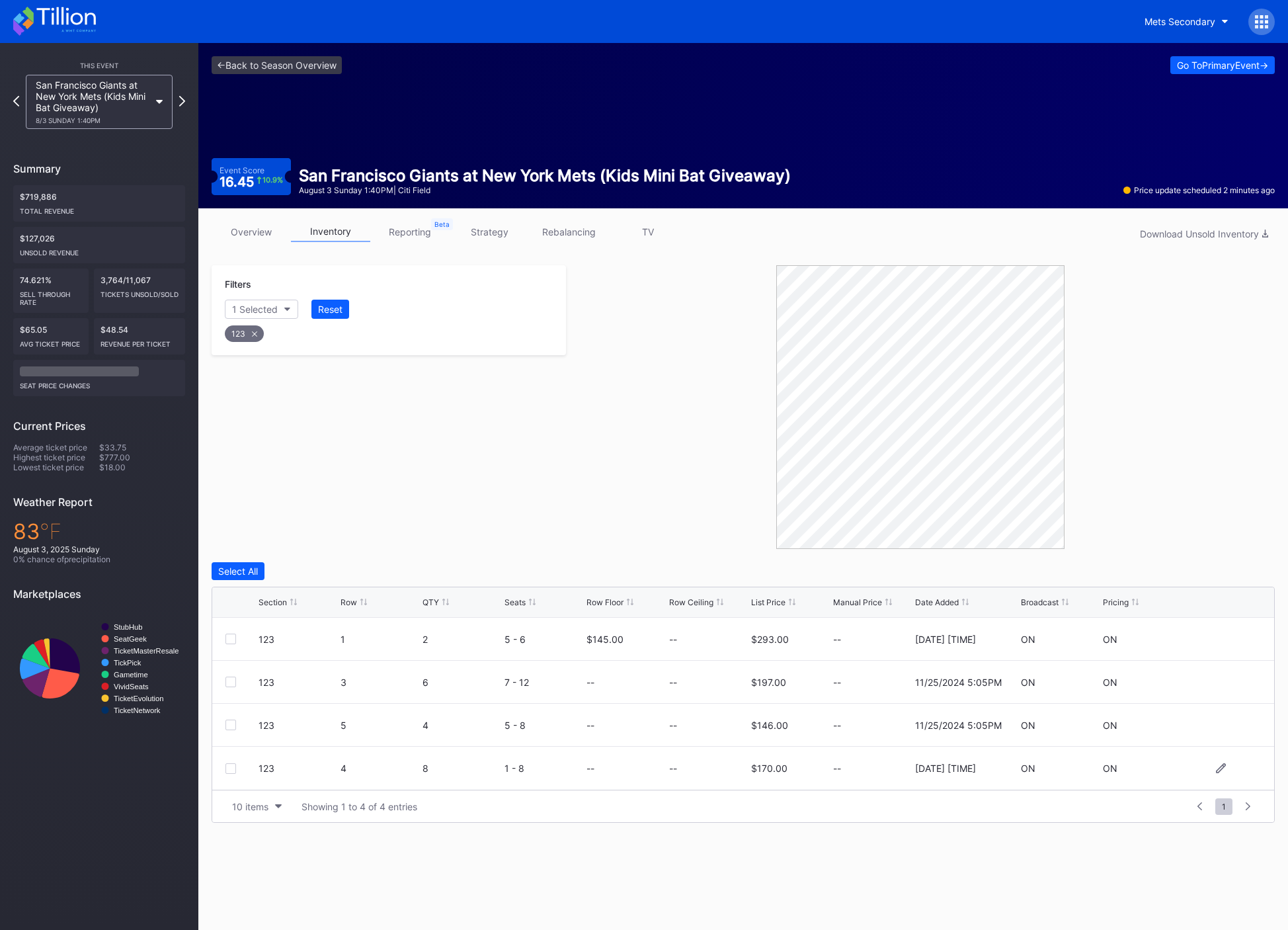 click on "123 4 8 1 - 8 -- -- $170.00 -- 5/15/2025 9:08PM ON ON" at bounding box center [743, 768] 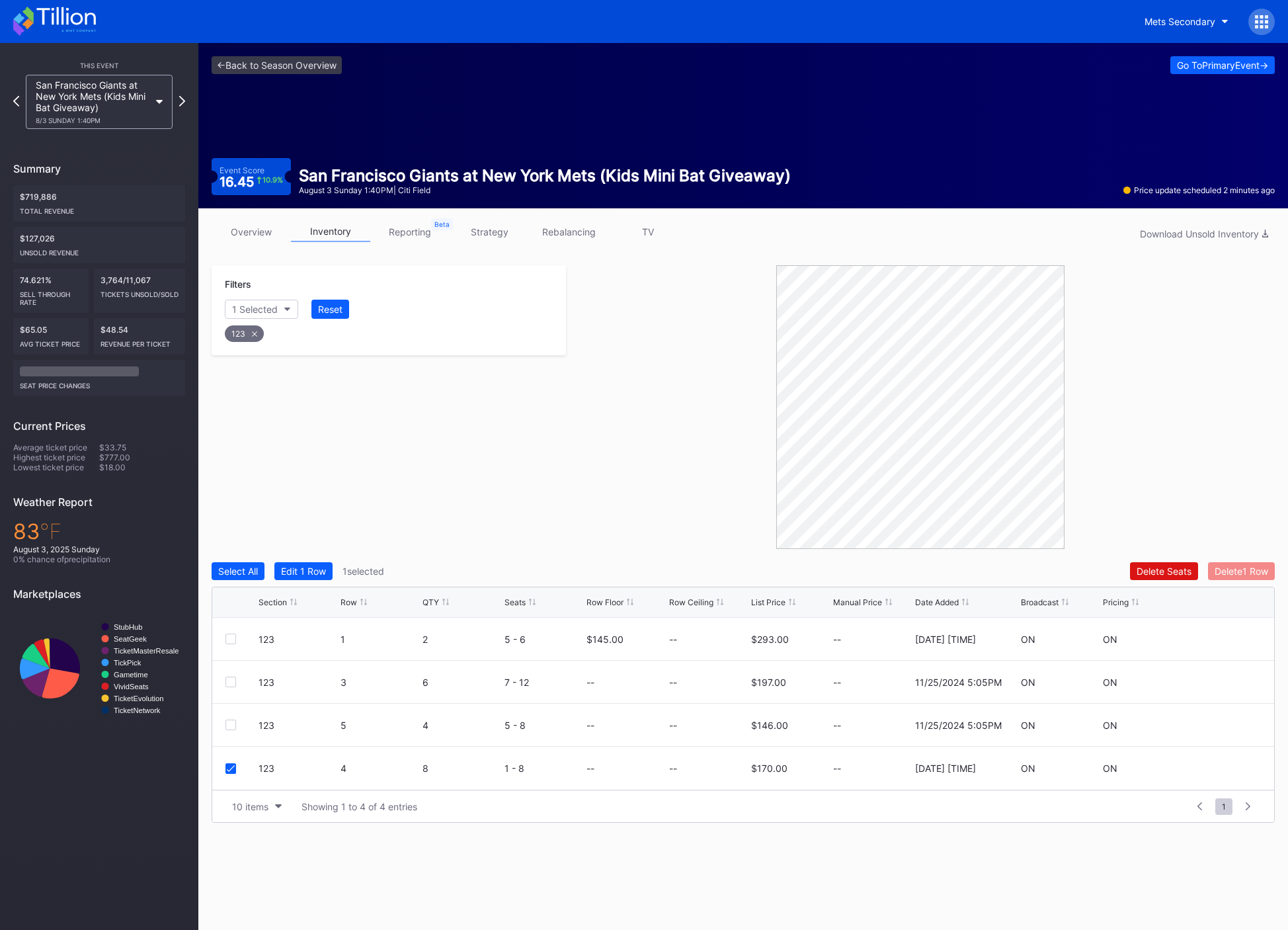 click on "Delete  1   Row" at bounding box center [1241, 571] 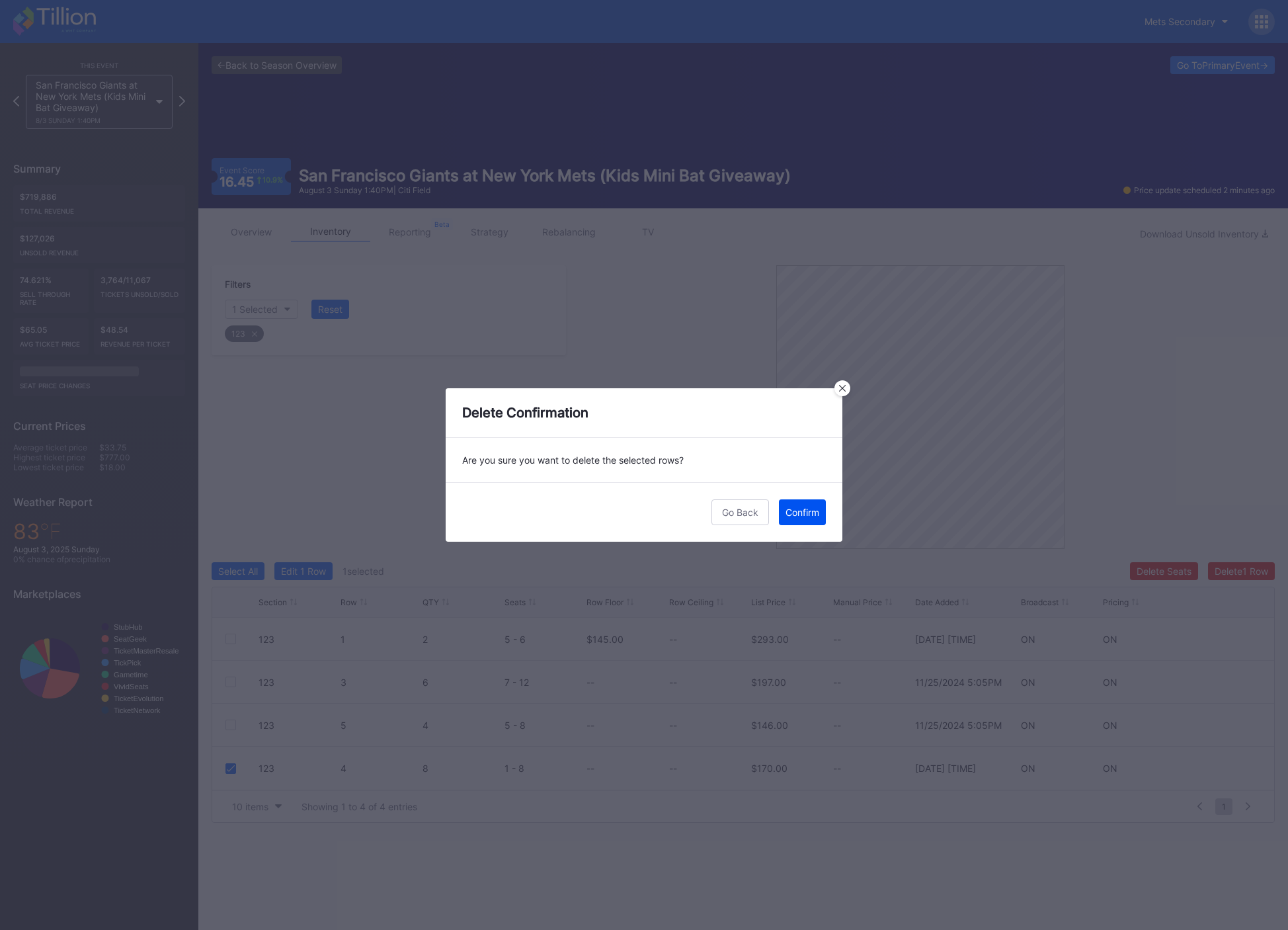 click on "Confirm" at bounding box center (802, 512) 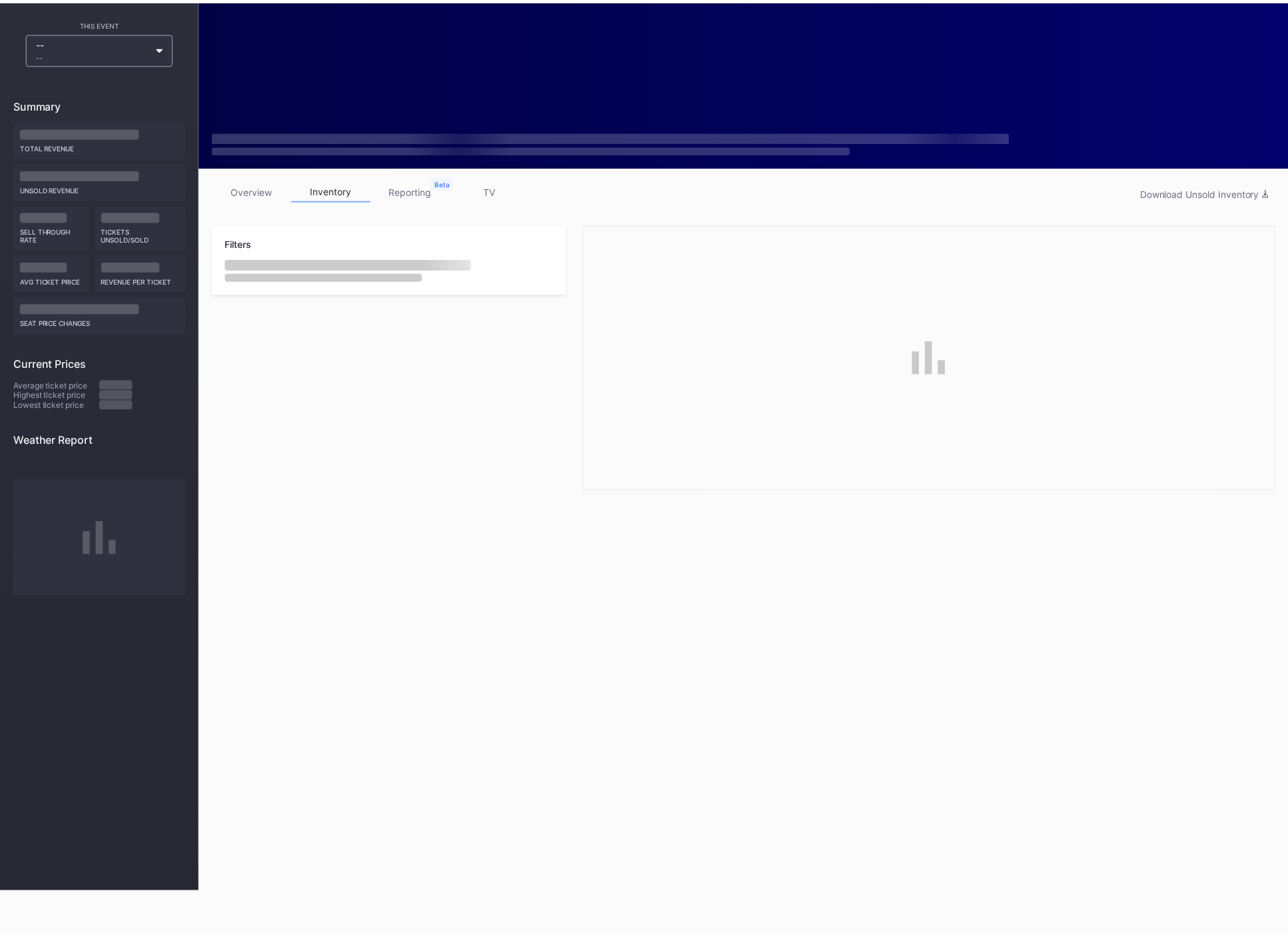 scroll, scrollTop: 0, scrollLeft: 0, axis: both 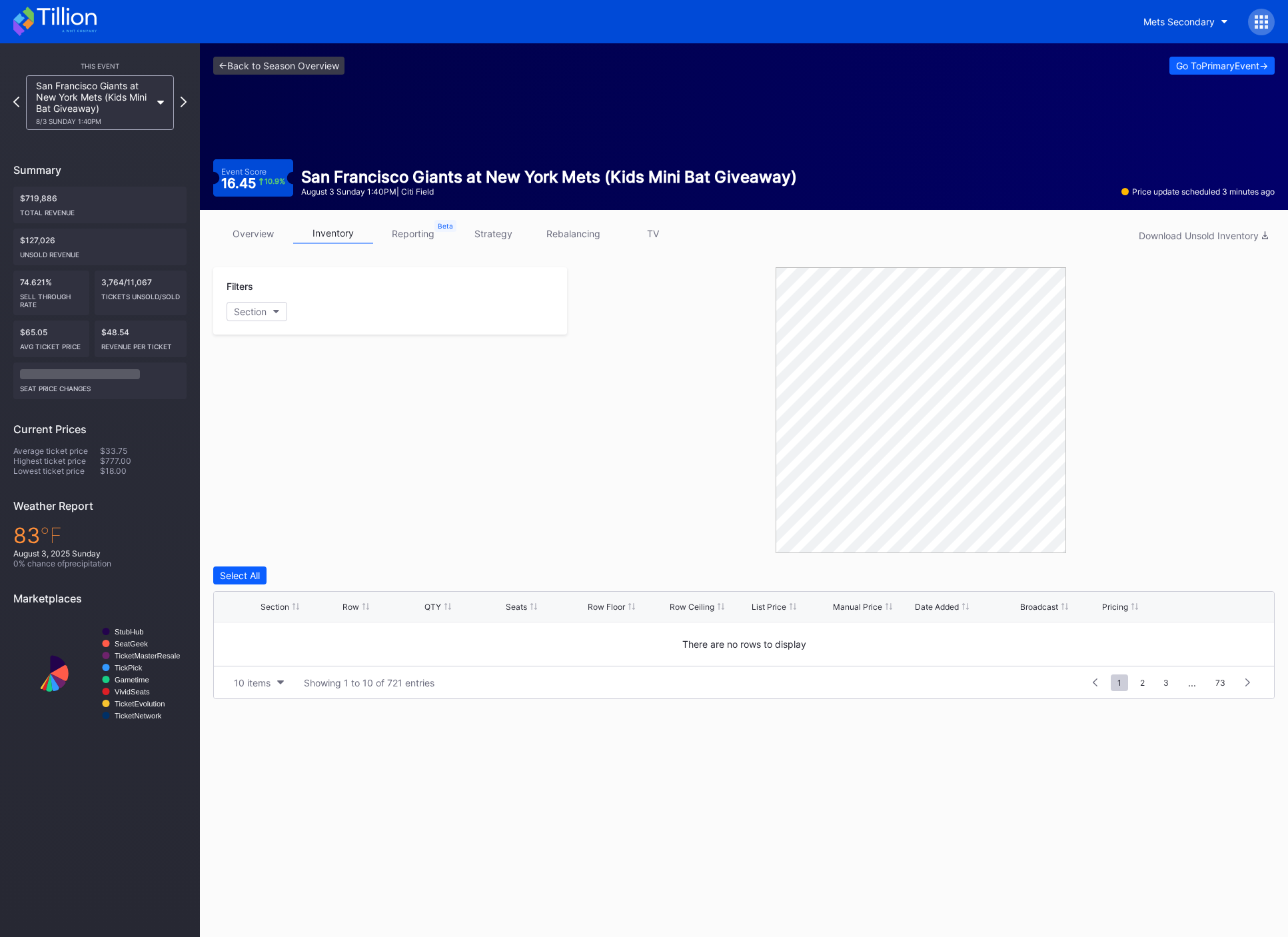 click on "Section" at bounding box center (257, 311) 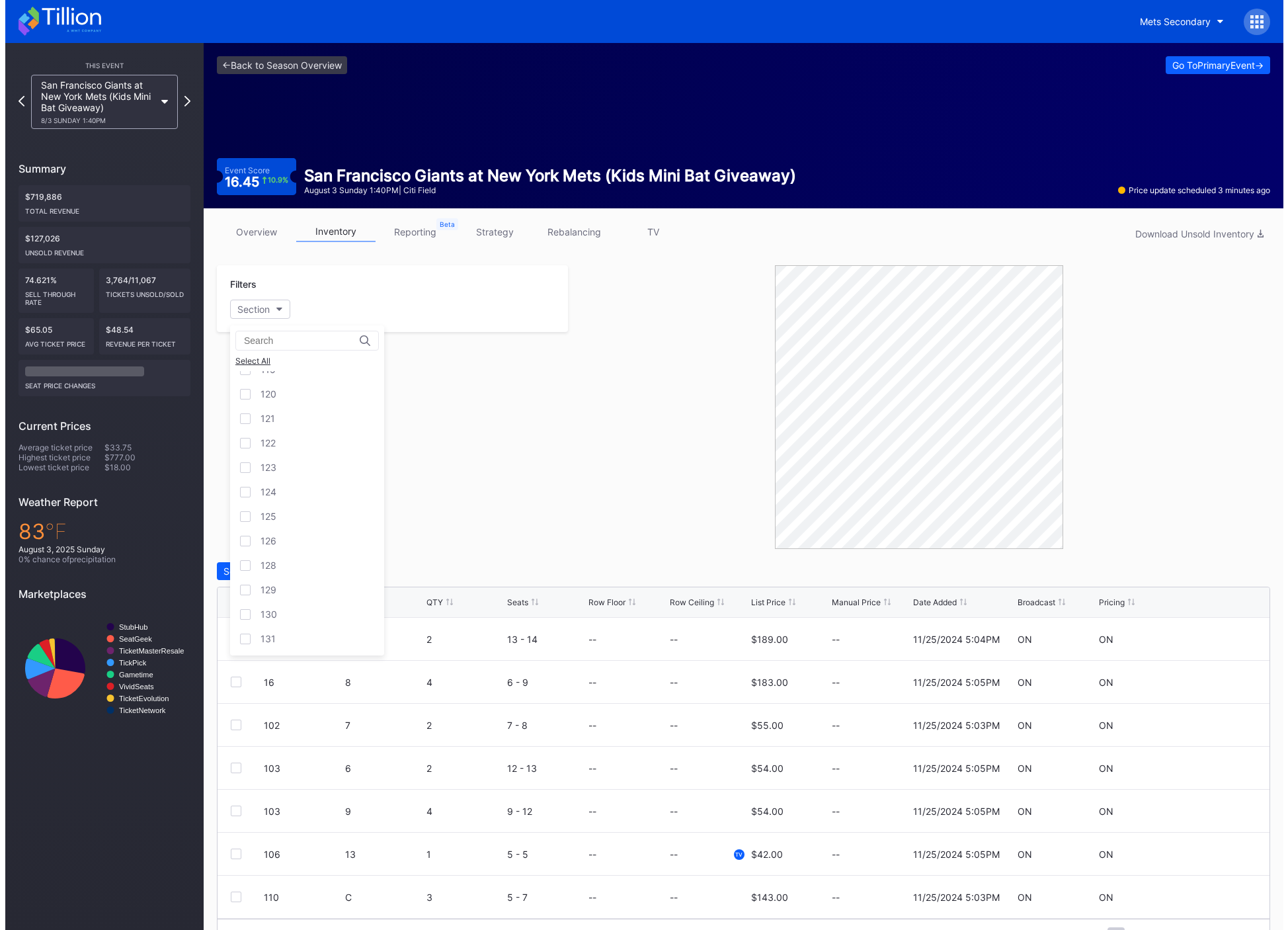 scroll, scrollTop: 331, scrollLeft: 0, axis: vertical 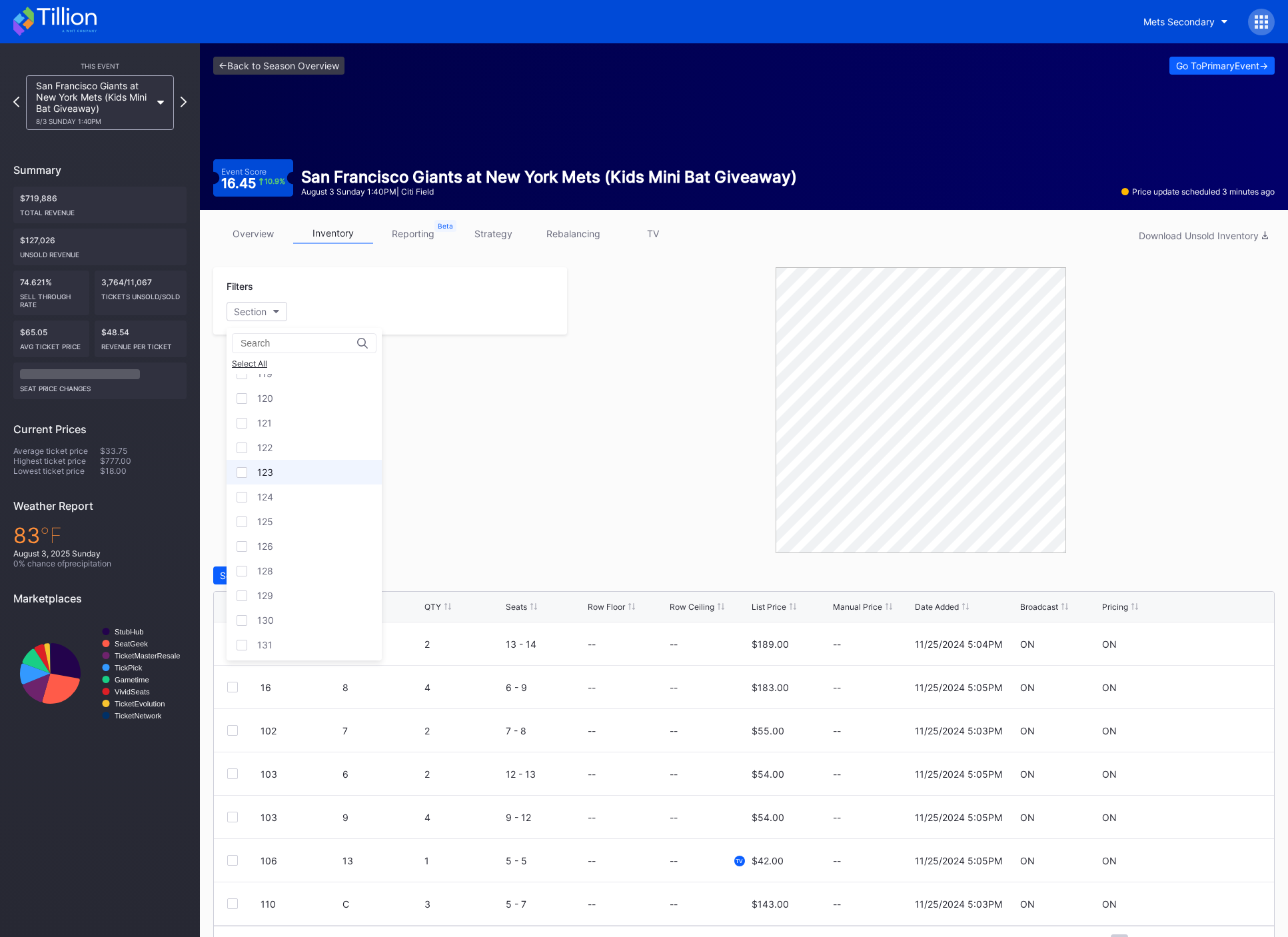 click on "123" at bounding box center (304, 472) 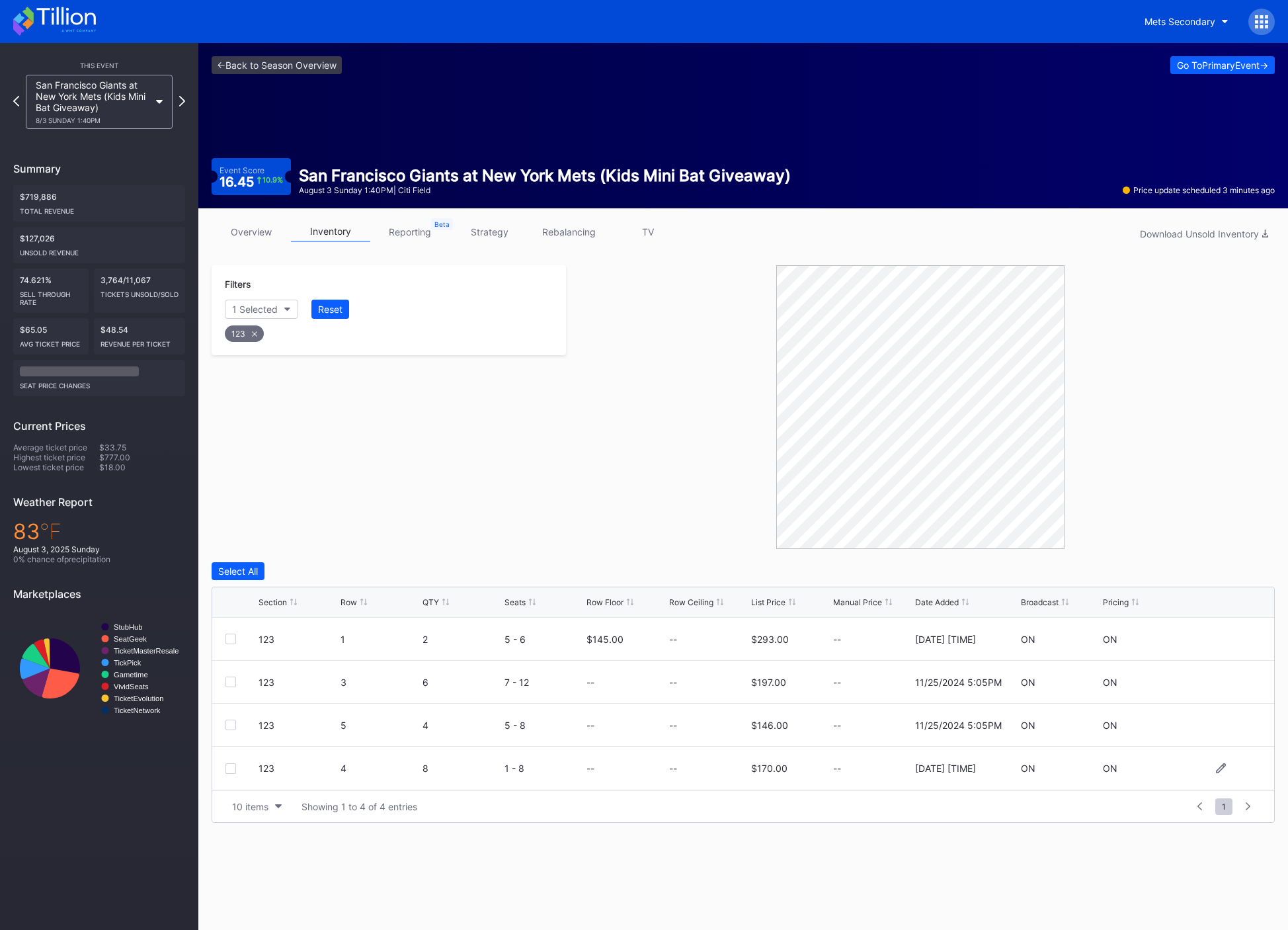 click at bounding box center (231, 769) 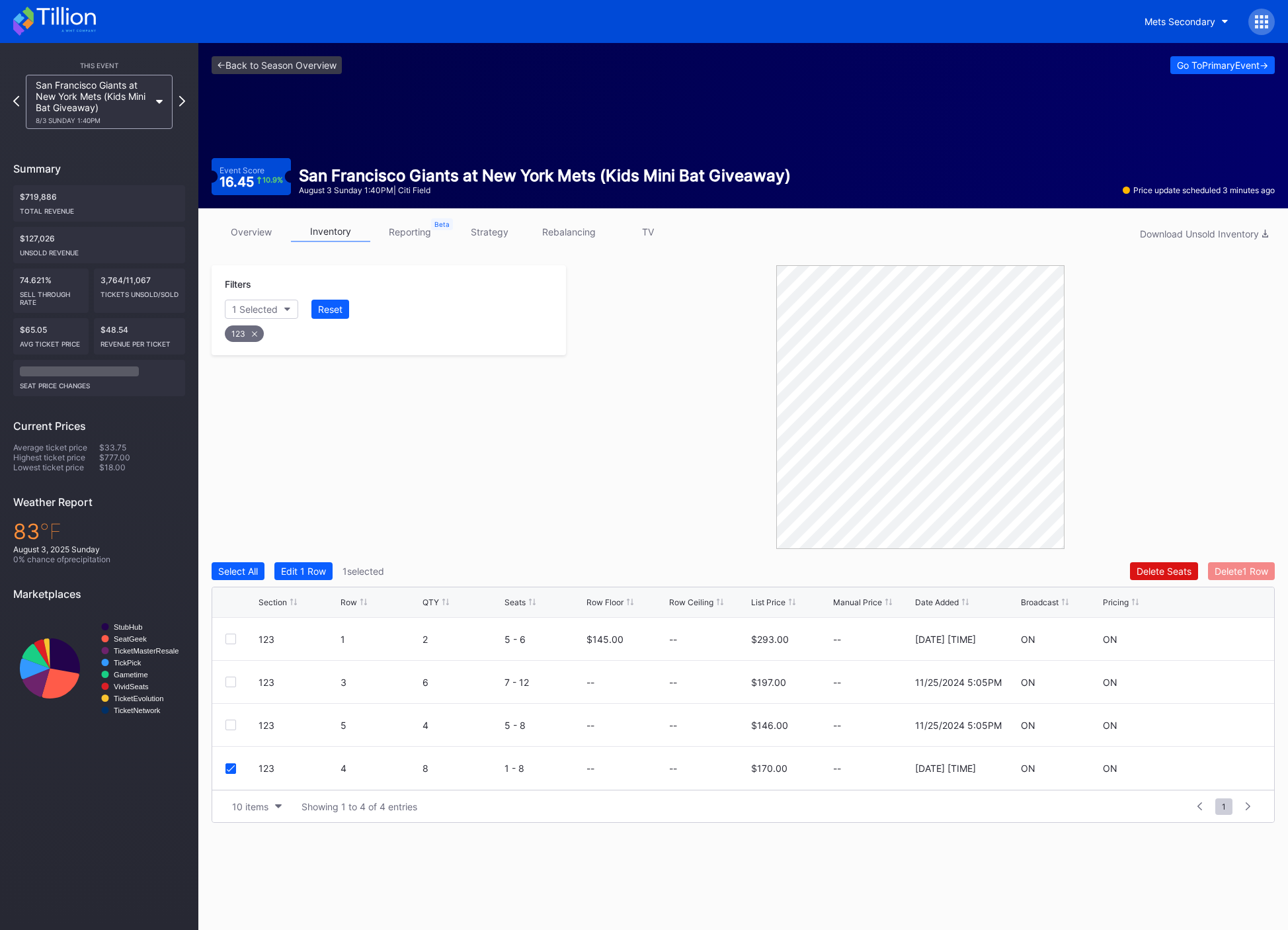 click on "Delete  1   Row" at bounding box center [1241, 571] 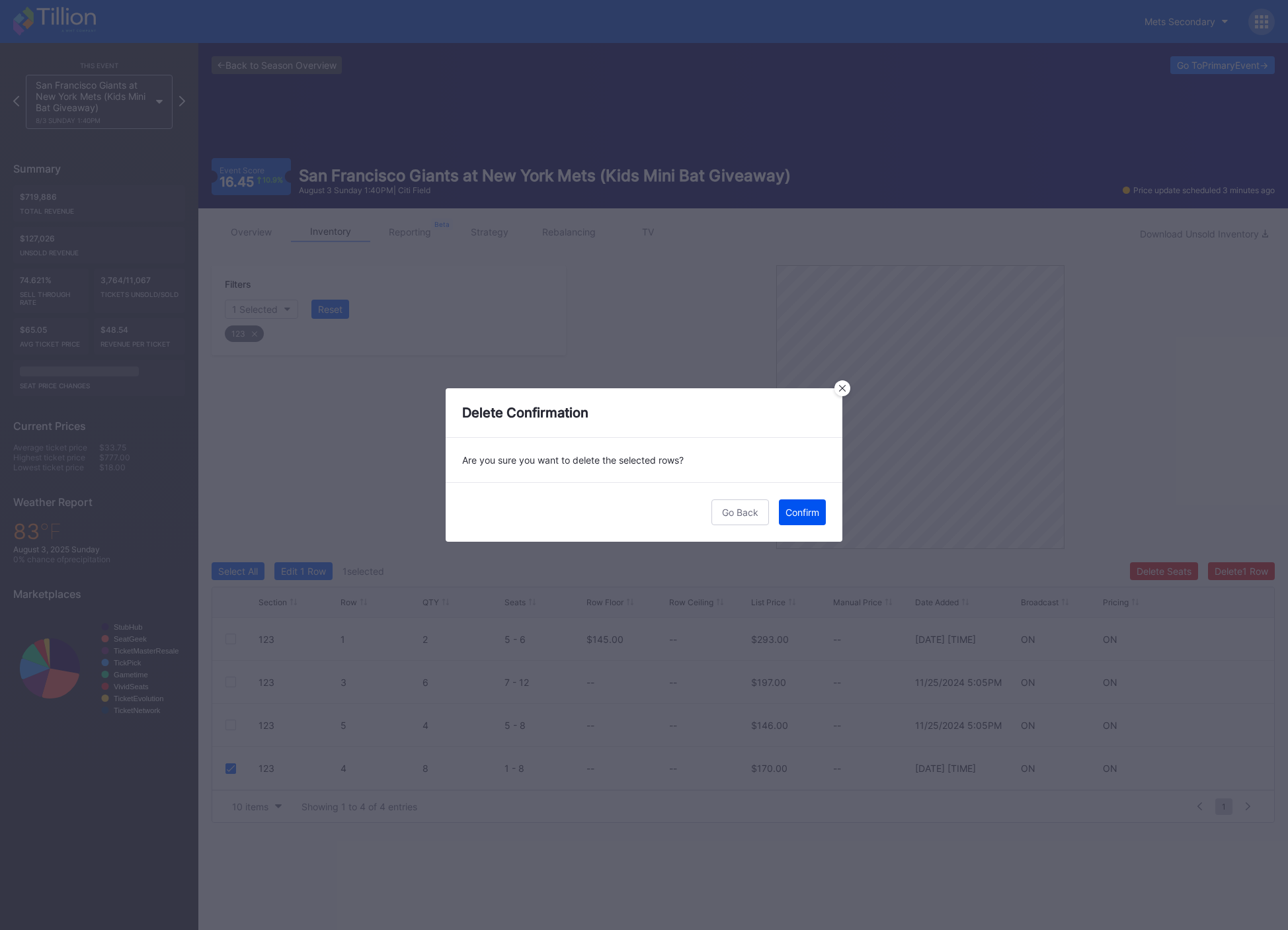 click on "Confirm" at bounding box center [802, 512] 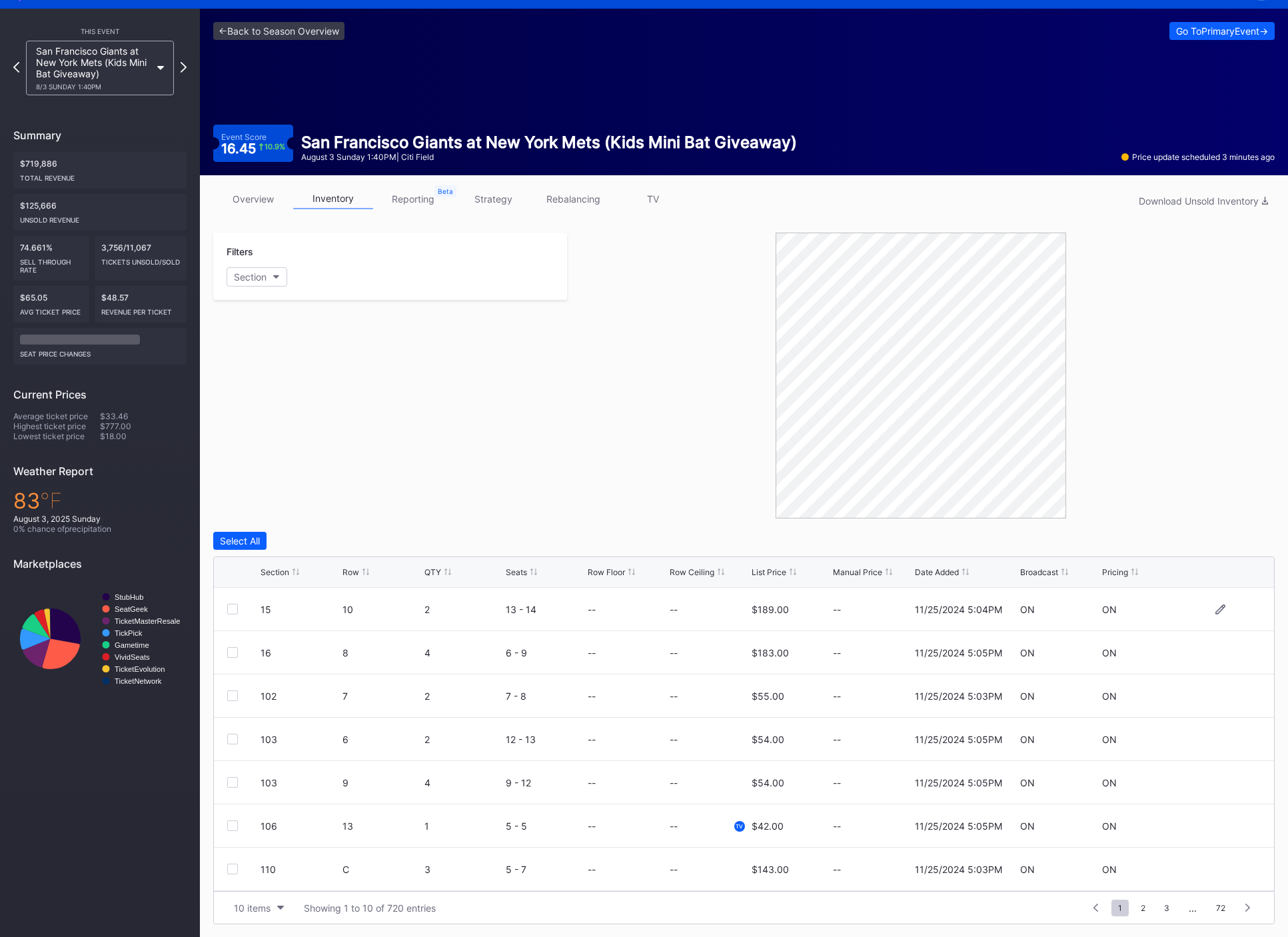 scroll, scrollTop: 35, scrollLeft: 0, axis: vertical 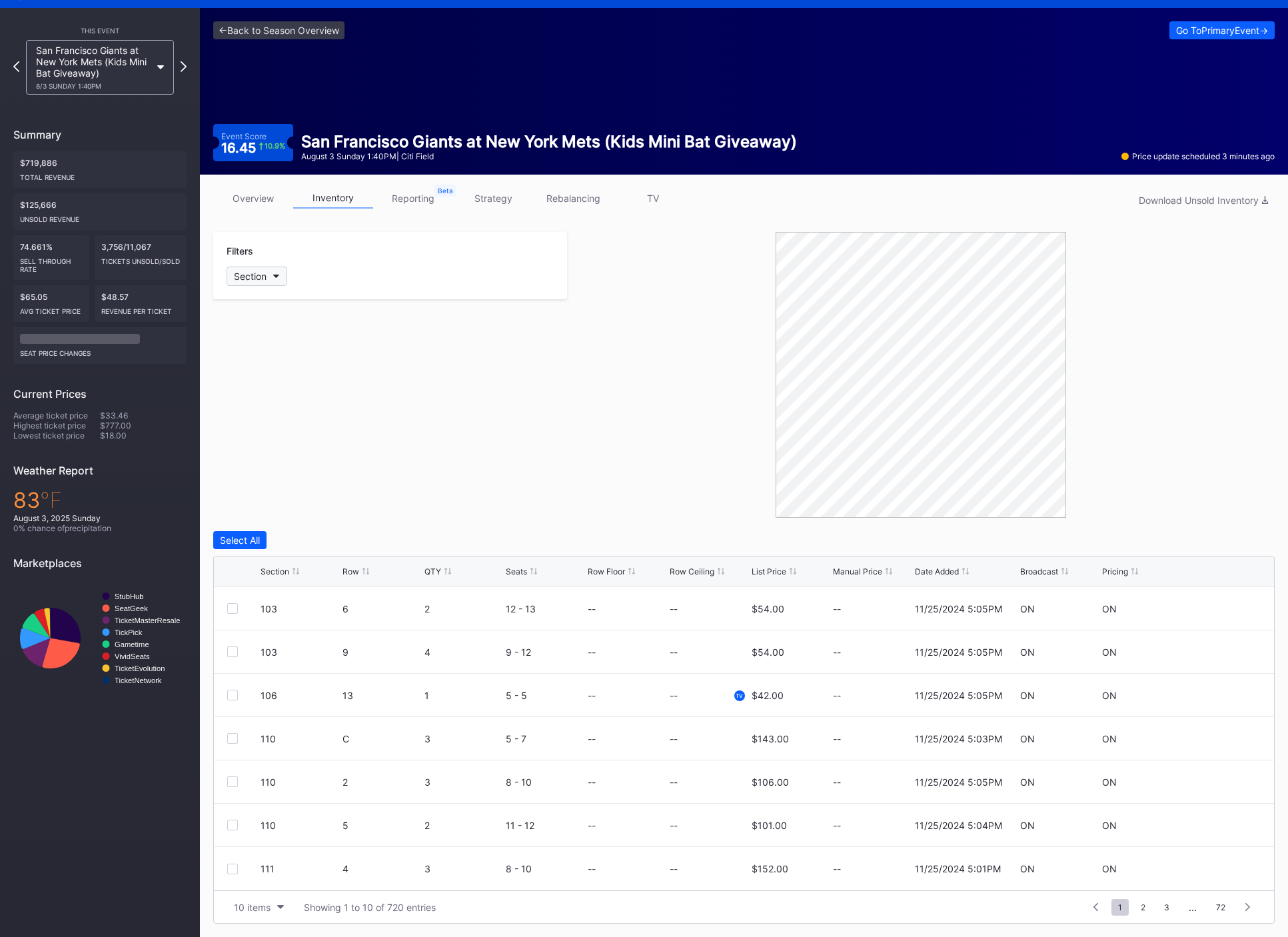click on "Section" at bounding box center [257, 276] 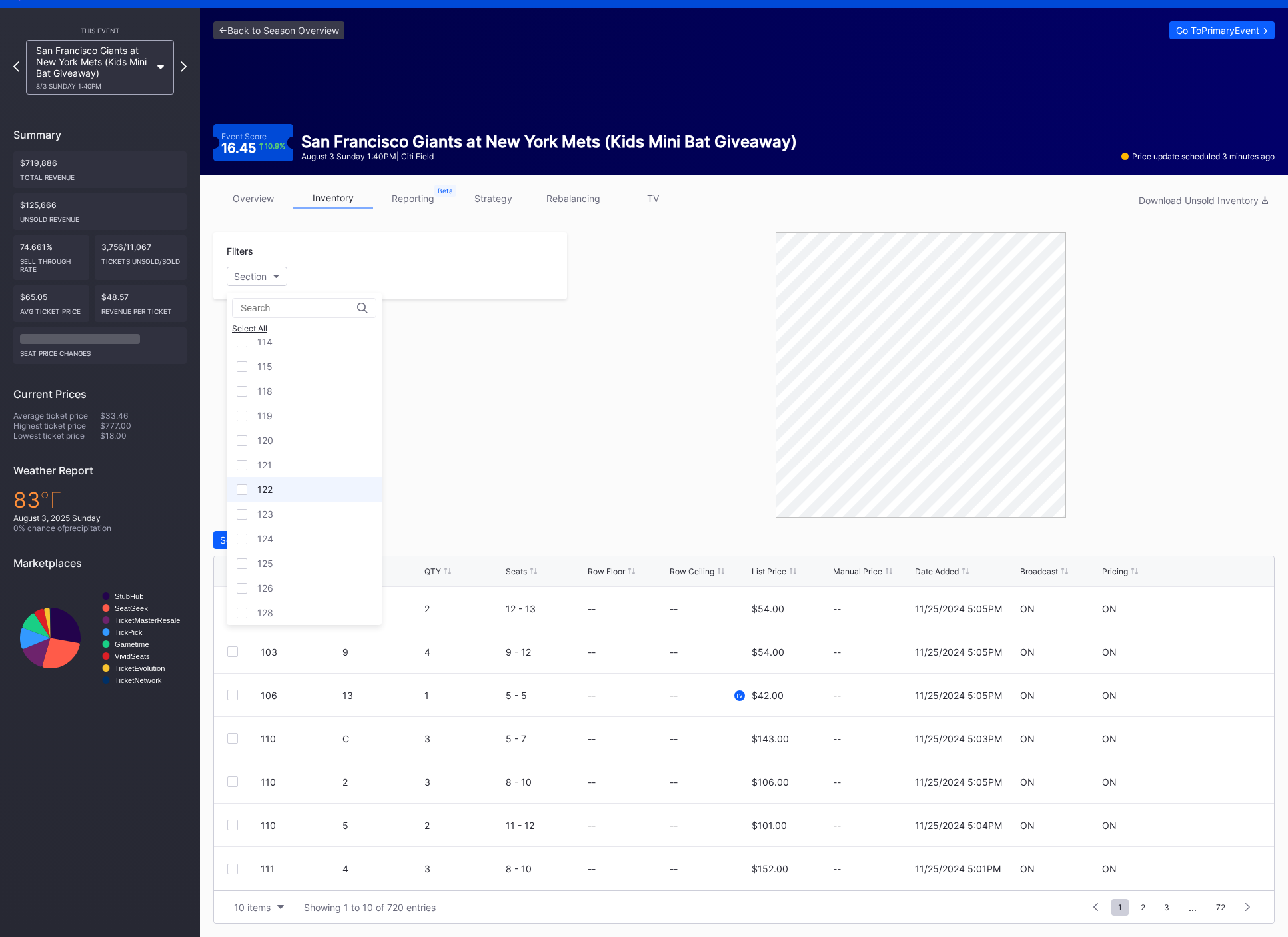 scroll, scrollTop: 267, scrollLeft: 0, axis: vertical 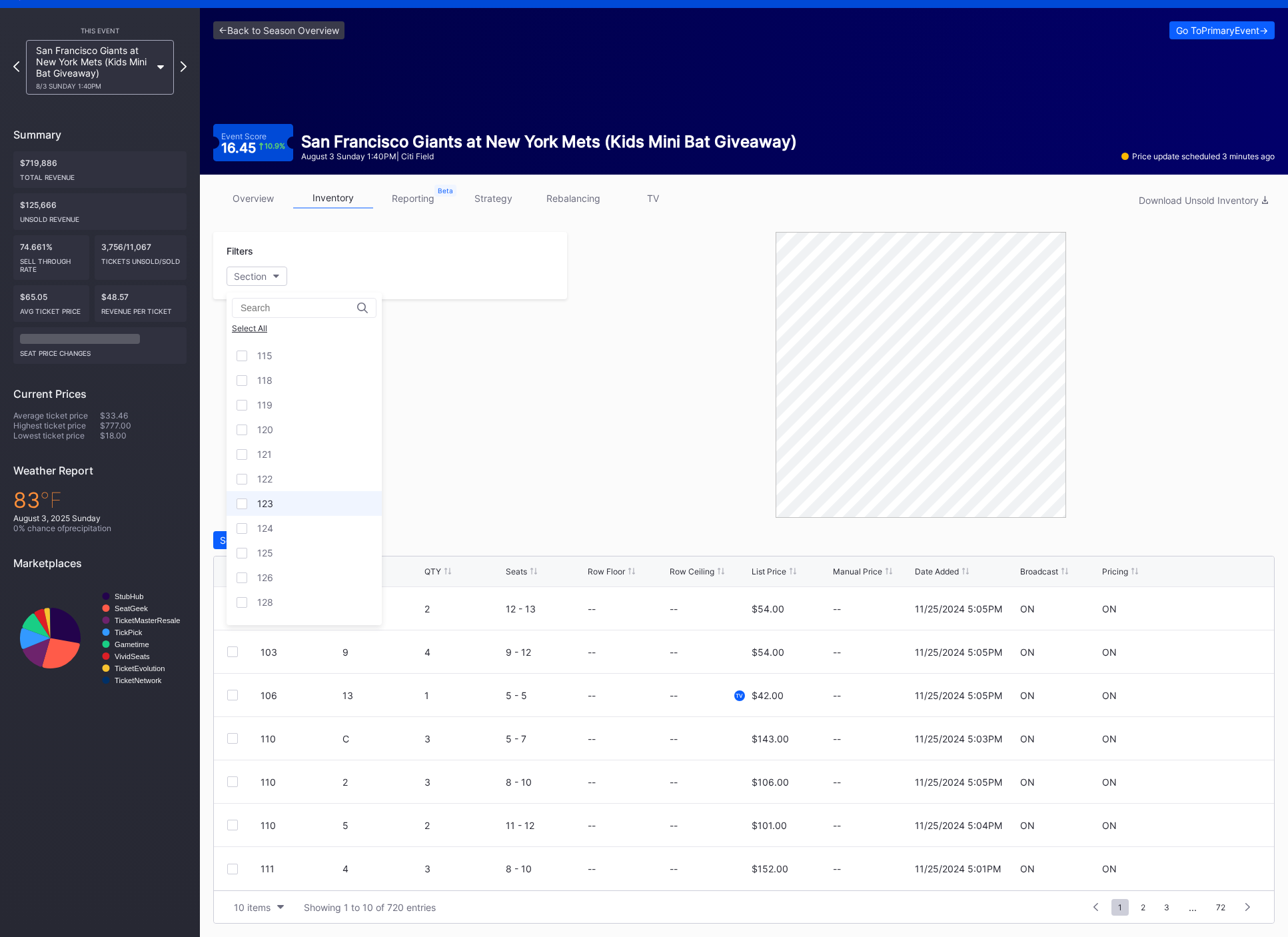 click on "123" at bounding box center [304, 503] 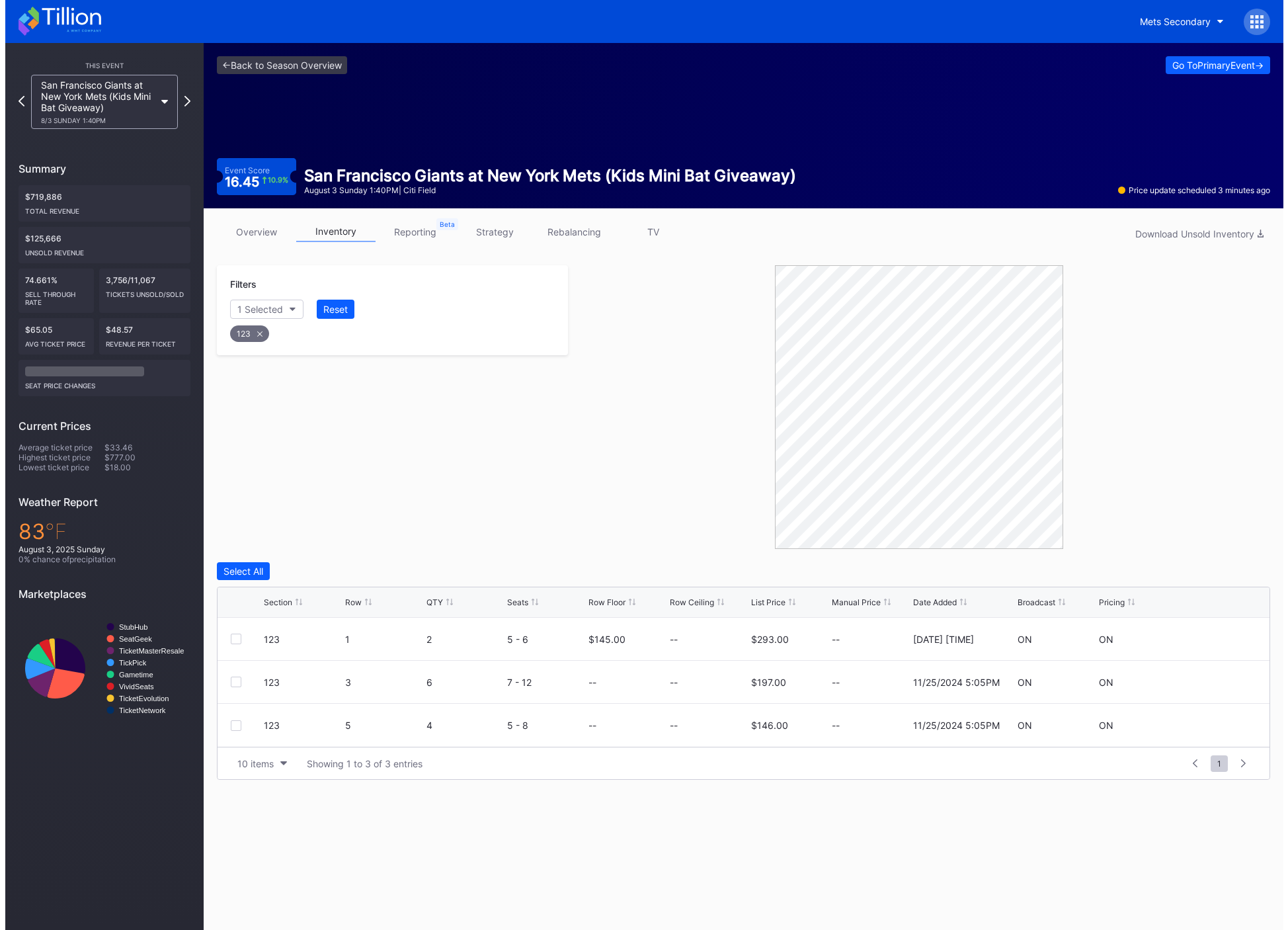 scroll, scrollTop: 0, scrollLeft: 0, axis: both 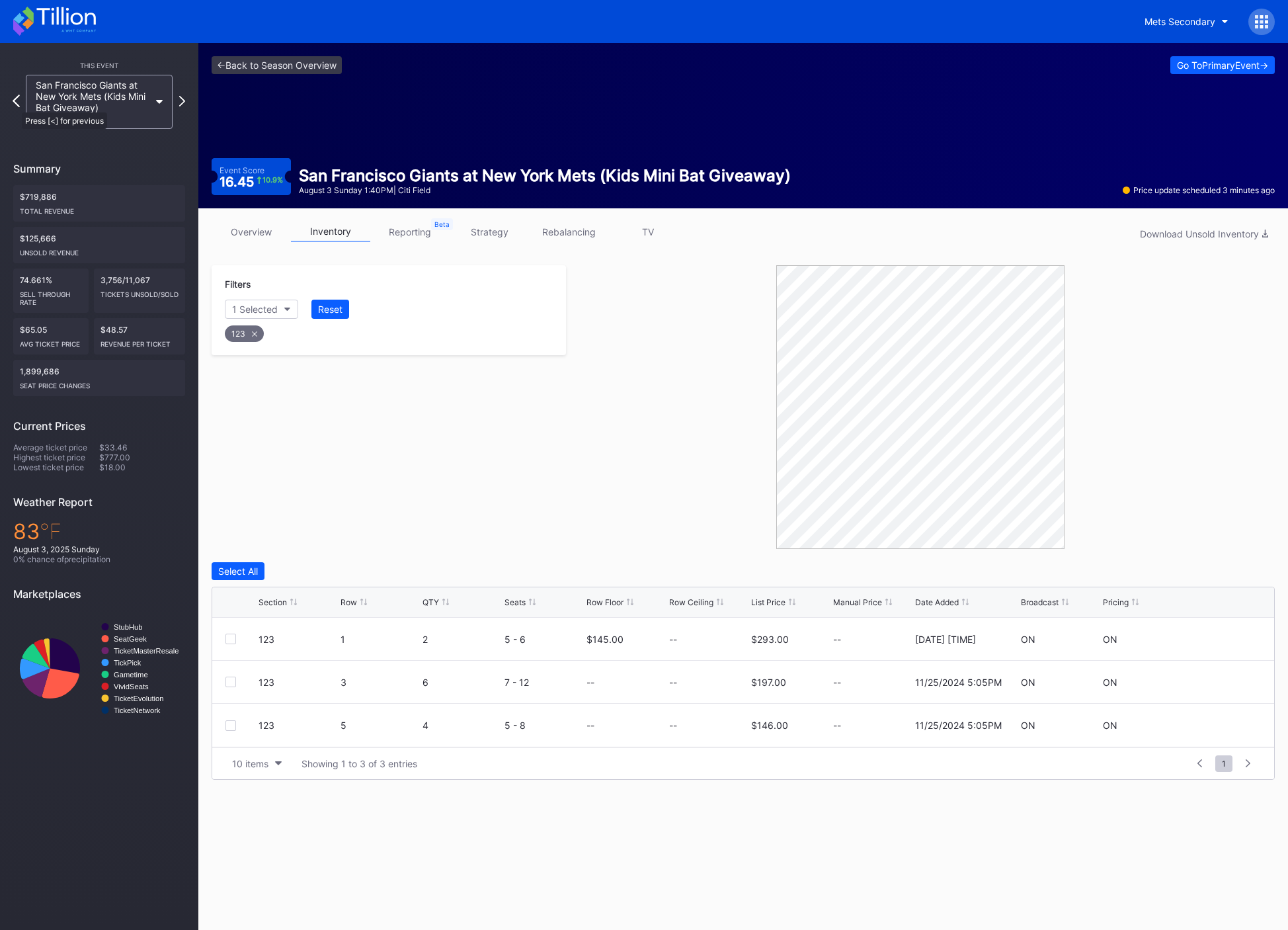 click 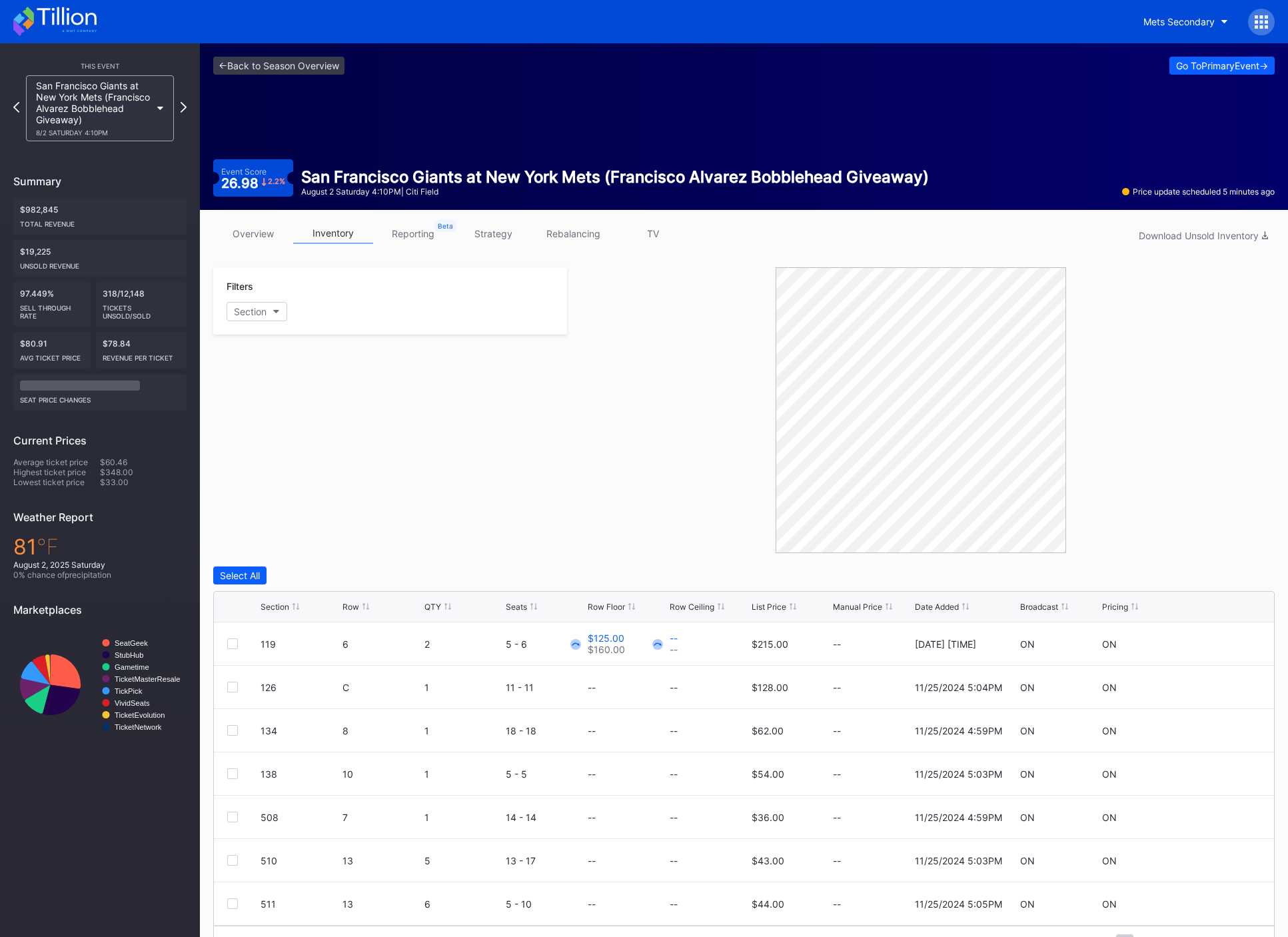 click on "overview inventory reporting strategy rebalancing TV Download Unsold Inventory Filters Section Select All Section Row QTY Seats Row Floor Row Ceiling List Price Manual Price Date Added Broadcast Pricing 119 6 2 5 - 6 $125.00 $160.00 -- -- $215.00 -- 11/25/2024 4:57PM ON ON 126 C 1 11 - 11 -- -- $128.00 -- 11/25/2024 5:04PM ON ON 134 8 1 18 - 18 -- -- $62.00 -- 11/25/2024 4:59PM ON ON 138 10 1 5 - 5 -- -- $54.00 -- 11/25/2024 5:03PM ON ON 508 7 1 14 - 14 -- -- $36.00 -- 11/25/2024 4:59PM ON ON 510 13 5 13 - 17 -- -- $43.00 -- 11/25/2024 5:03PM ON ON 511 13 6 5 - 10 -- -- $44.00 -- 11/25/2024 5:05PM ON ON 511 15 9 1 - 9 -- -- $44.00 -- 11/25/2024 5:05PM ON ON 512 12 6 4 - 9 -- -- $46.00 -- 11/25/2024 5:02PM ON ON 512 12 1 13 - 13 -- -- $38.00 -- 11/25/2024 5:03PM ON ON 10 items Showing 1 to 10 of 68 entries 1 ... -1 0 1 2 3 ... 7" at bounding box center (744, 591) 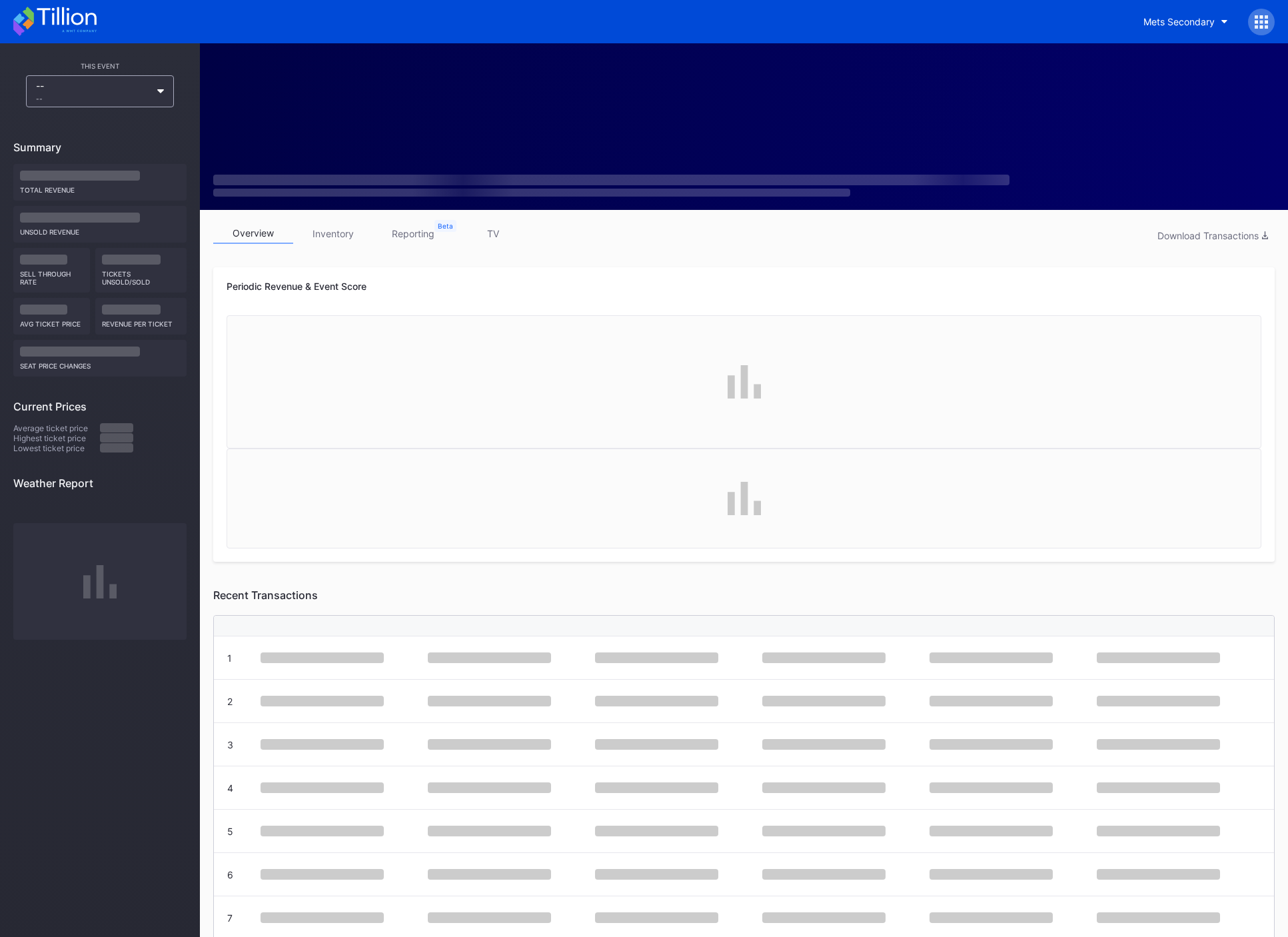 scroll, scrollTop: 0, scrollLeft: 0, axis: both 